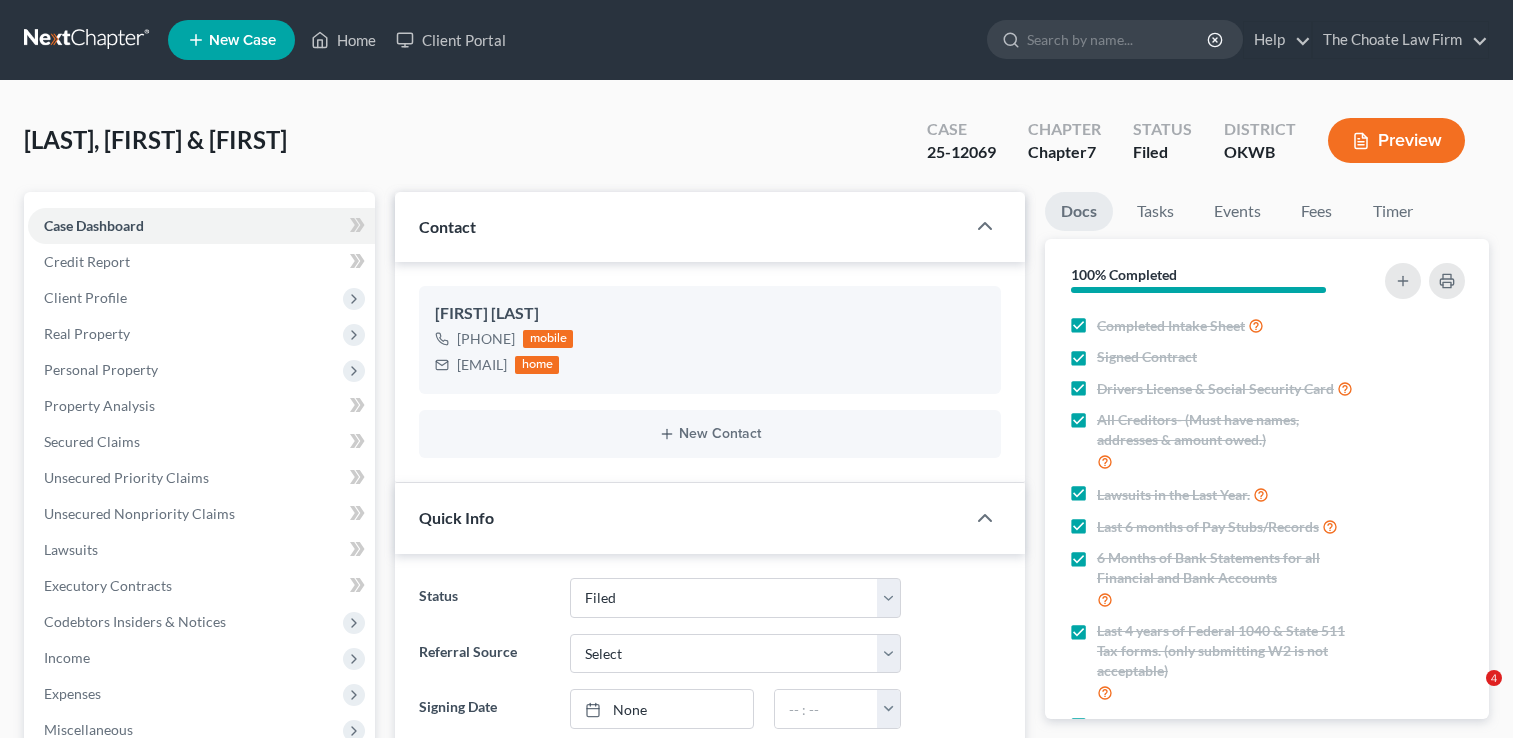 select on "2" 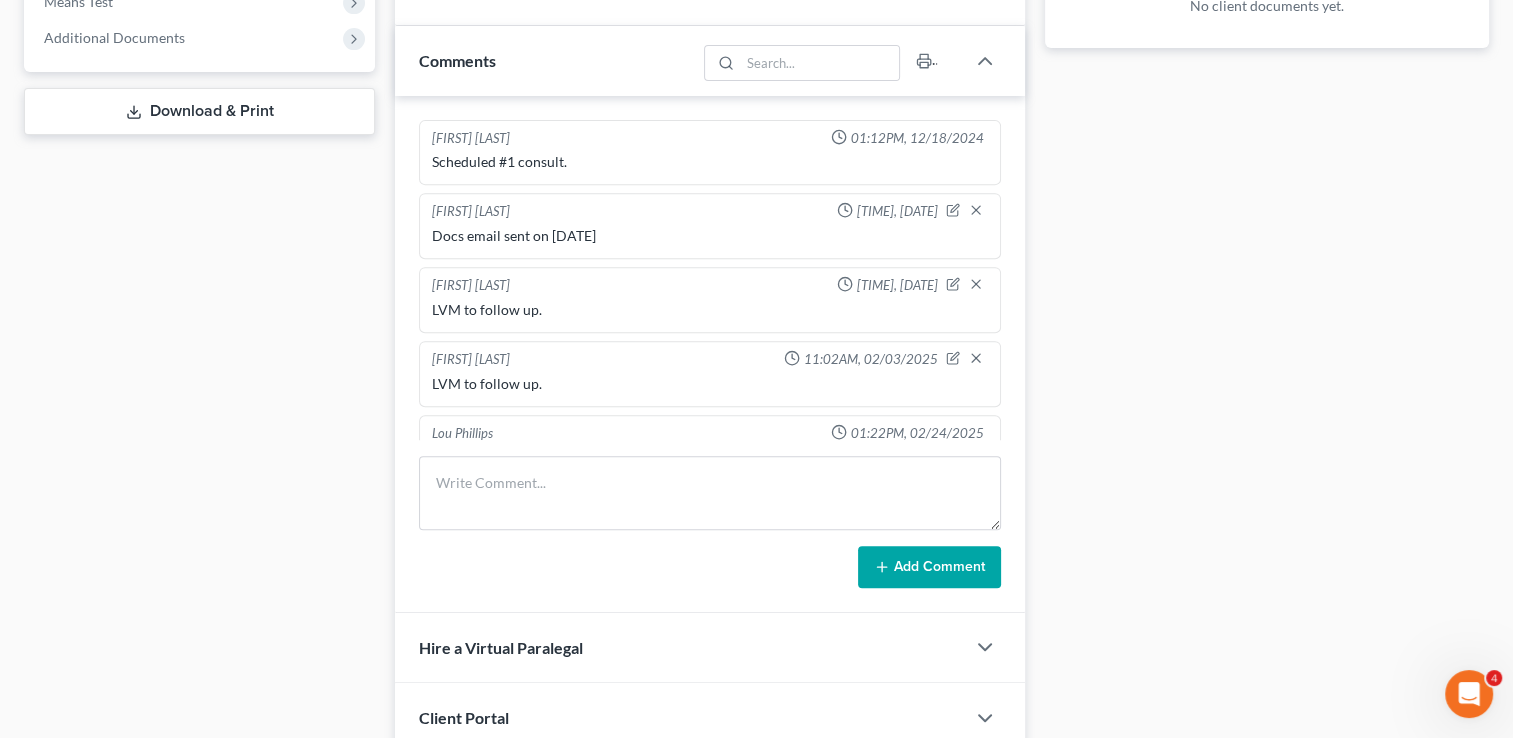 scroll, scrollTop: 800, scrollLeft: 0, axis: vertical 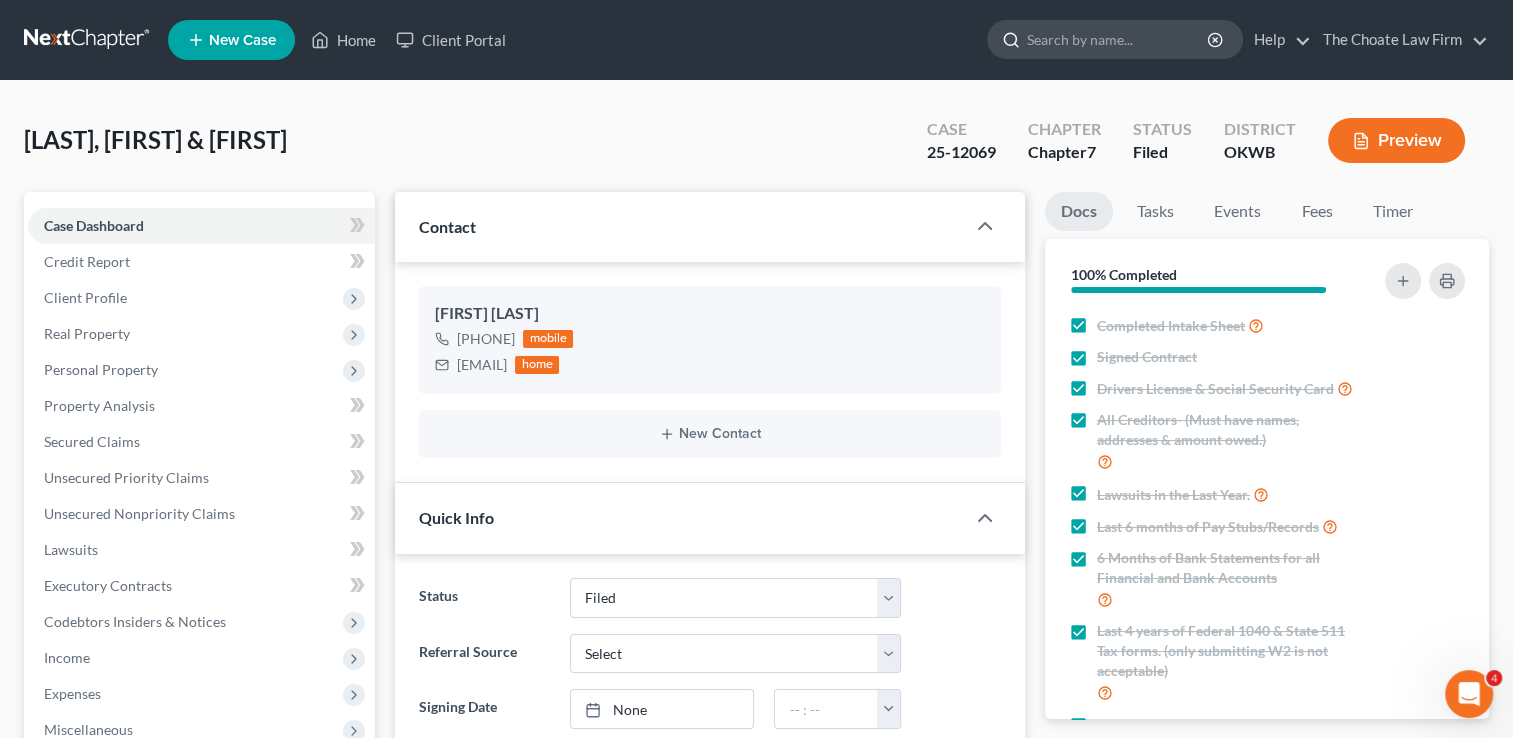click at bounding box center (1118, 39) 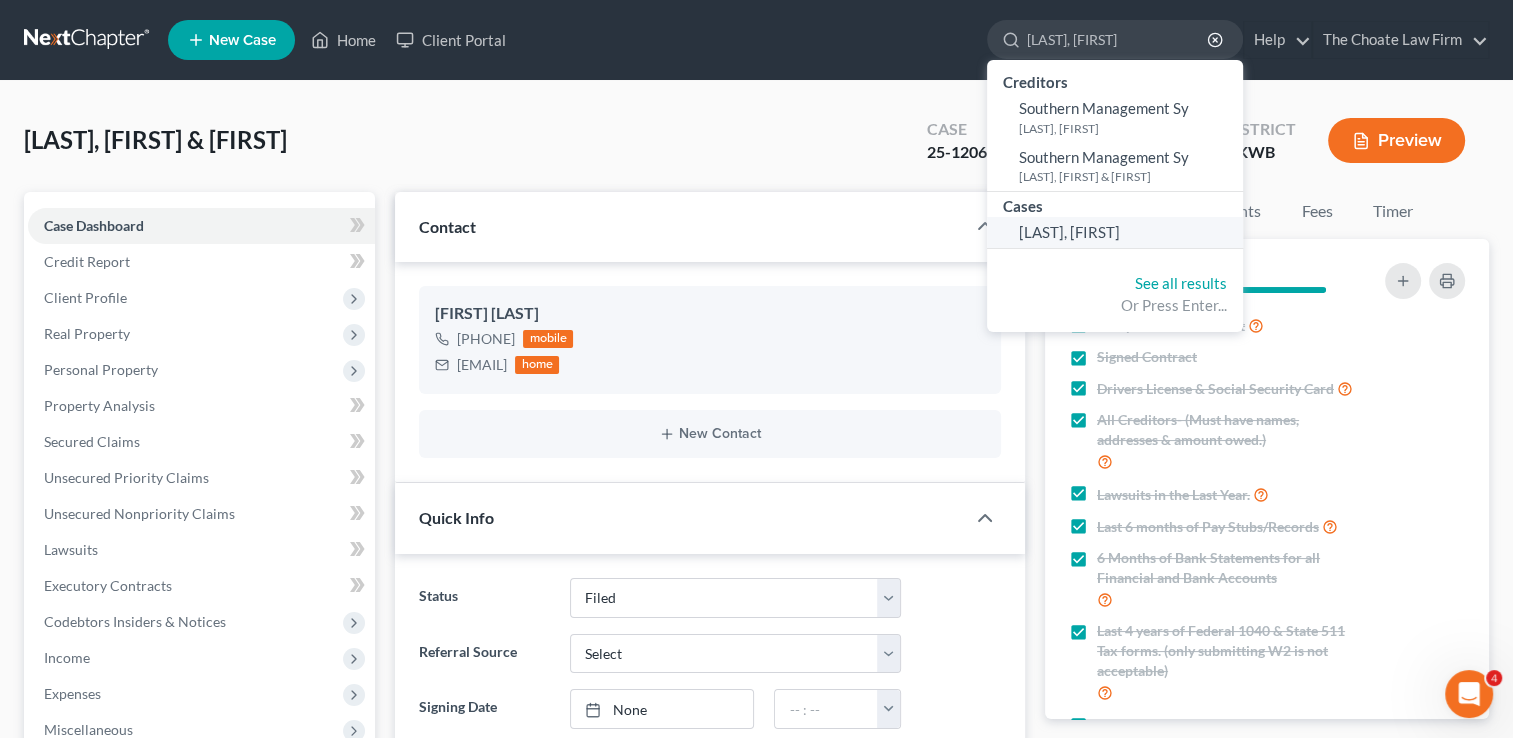 type on "[LAST], [FIRST]" 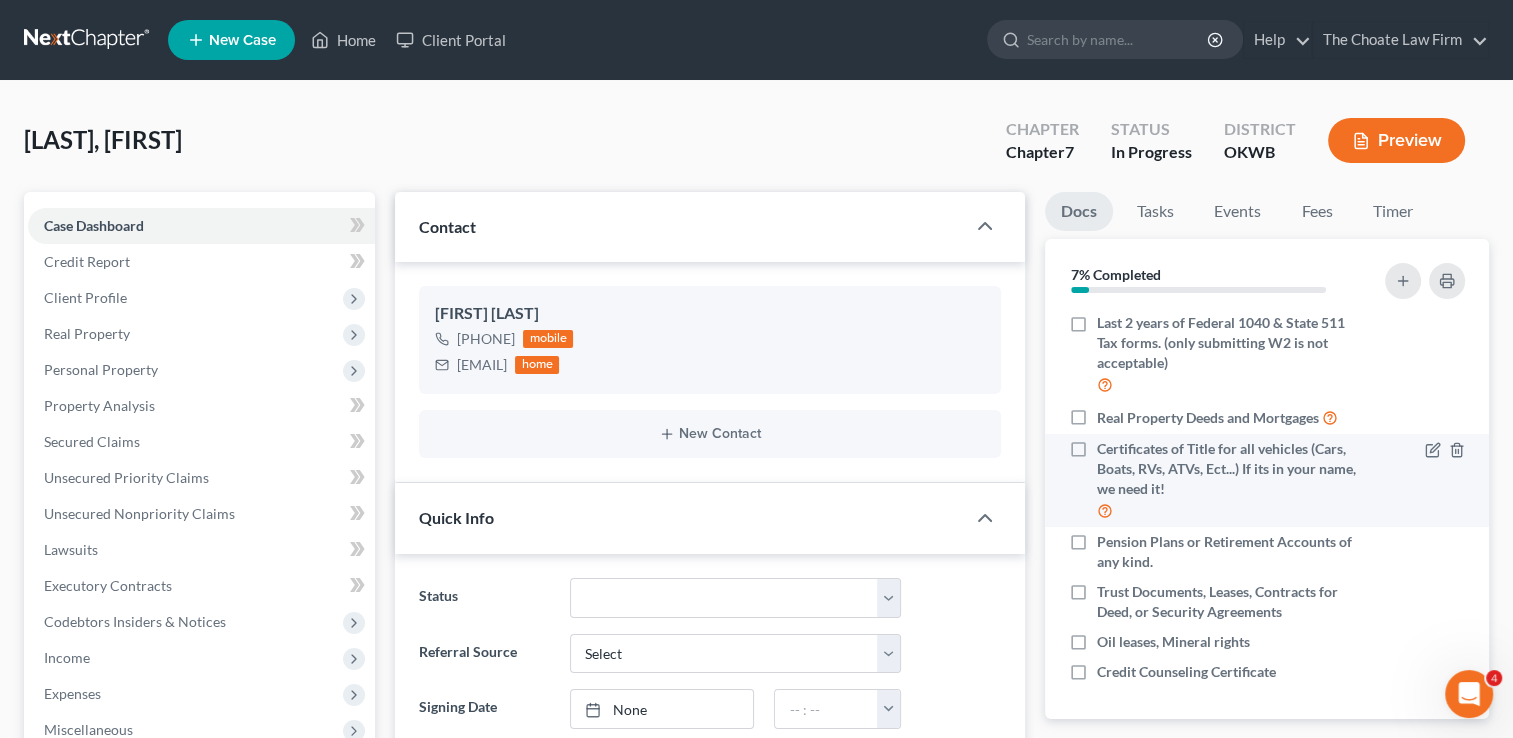 scroll, scrollTop: 328, scrollLeft: 0, axis: vertical 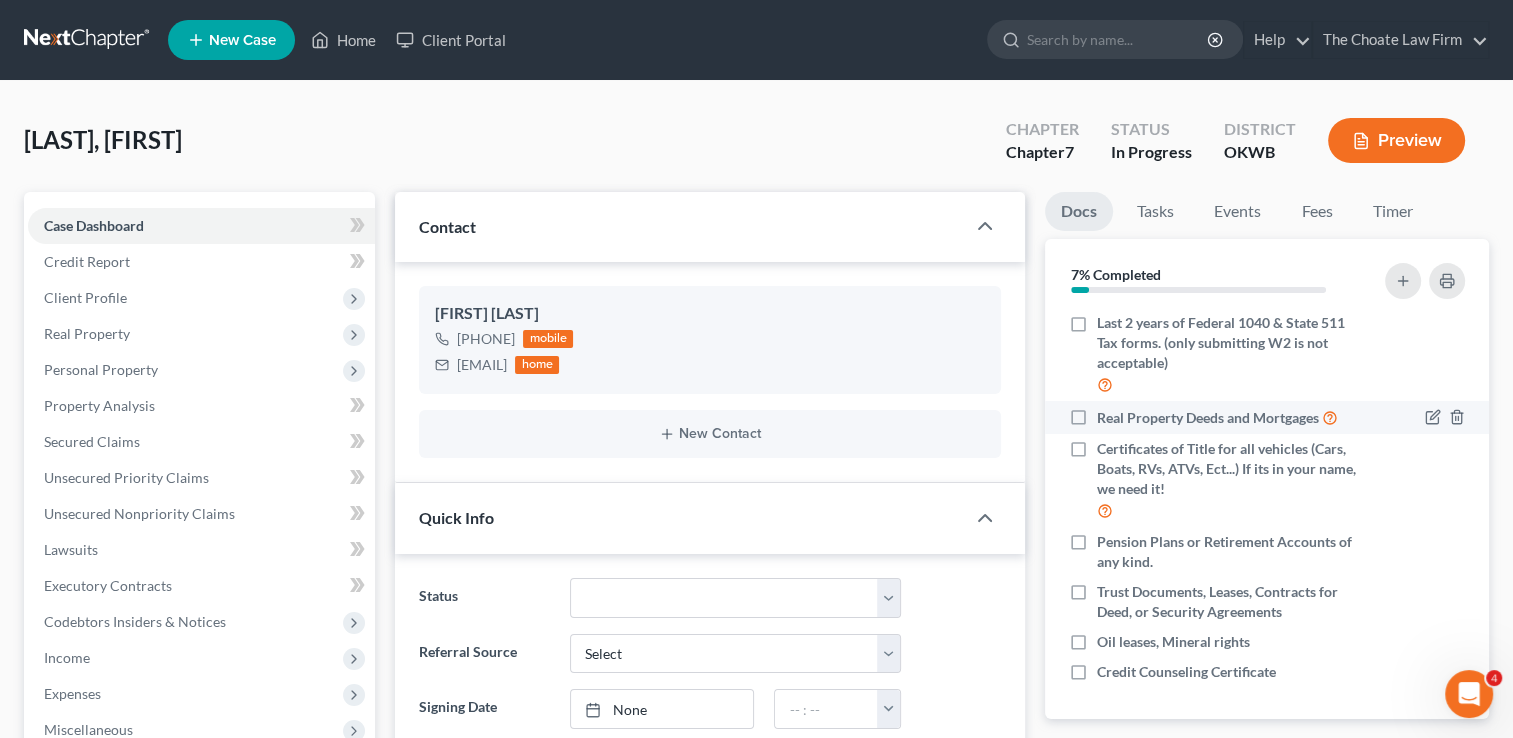 click on "Real Property Deeds and Mortgages" at bounding box center (1217, 417) 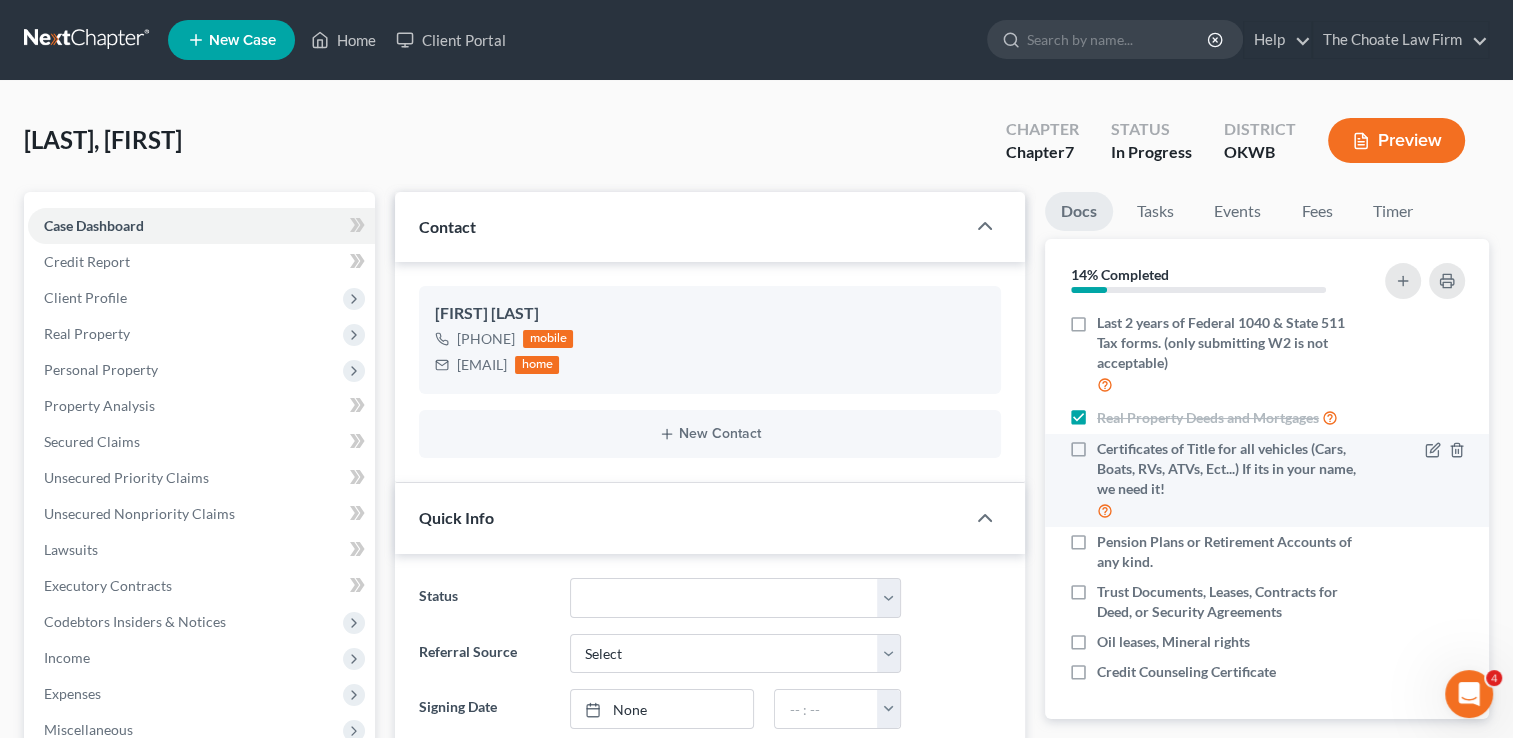 click on "Certificates of Title for all vehicles (Cars, Boats, RVs, ATVs, Ect...) If its in your name, we need it!" at bounding box center (1229, 480) 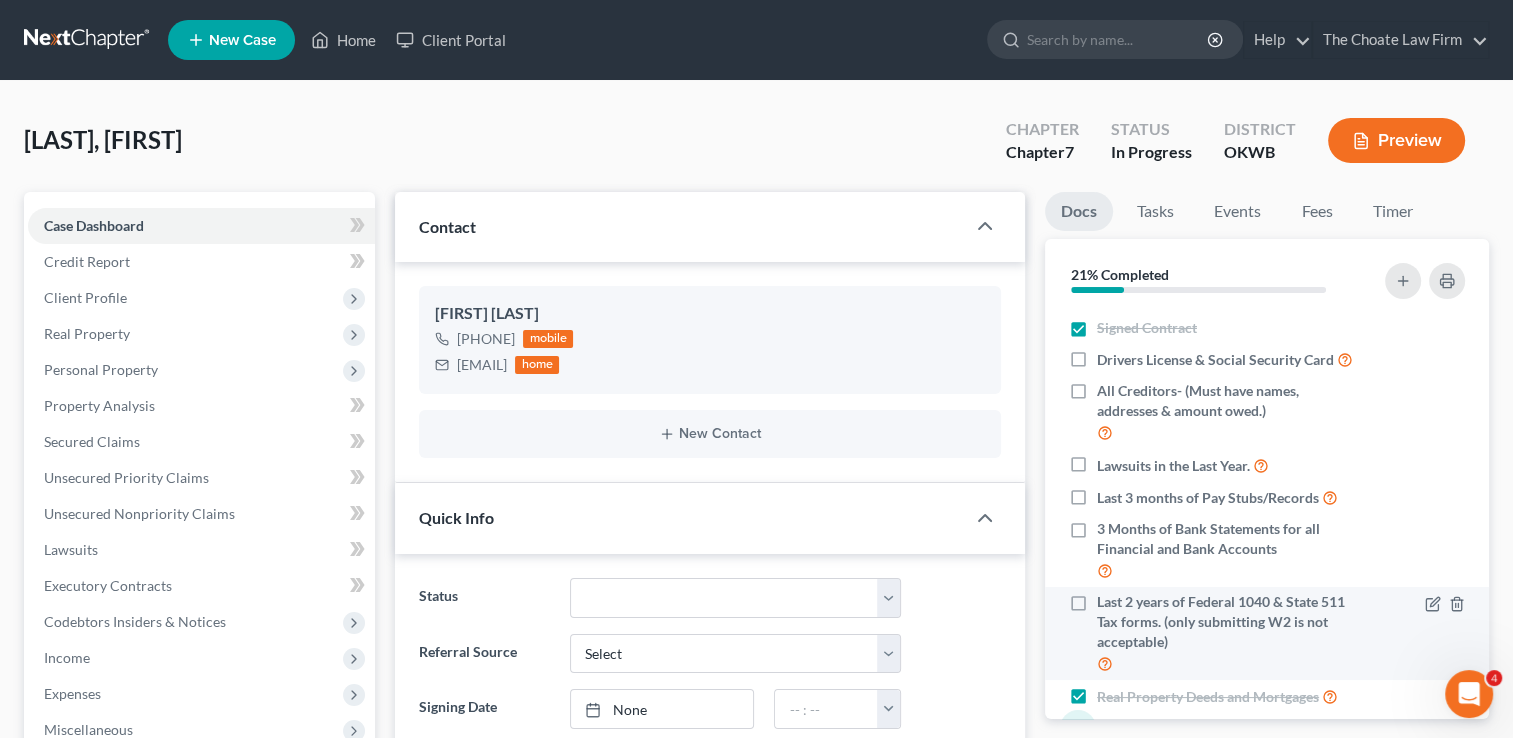 scroll, scrollTop: 0, scrollLeft: 0, axis: both 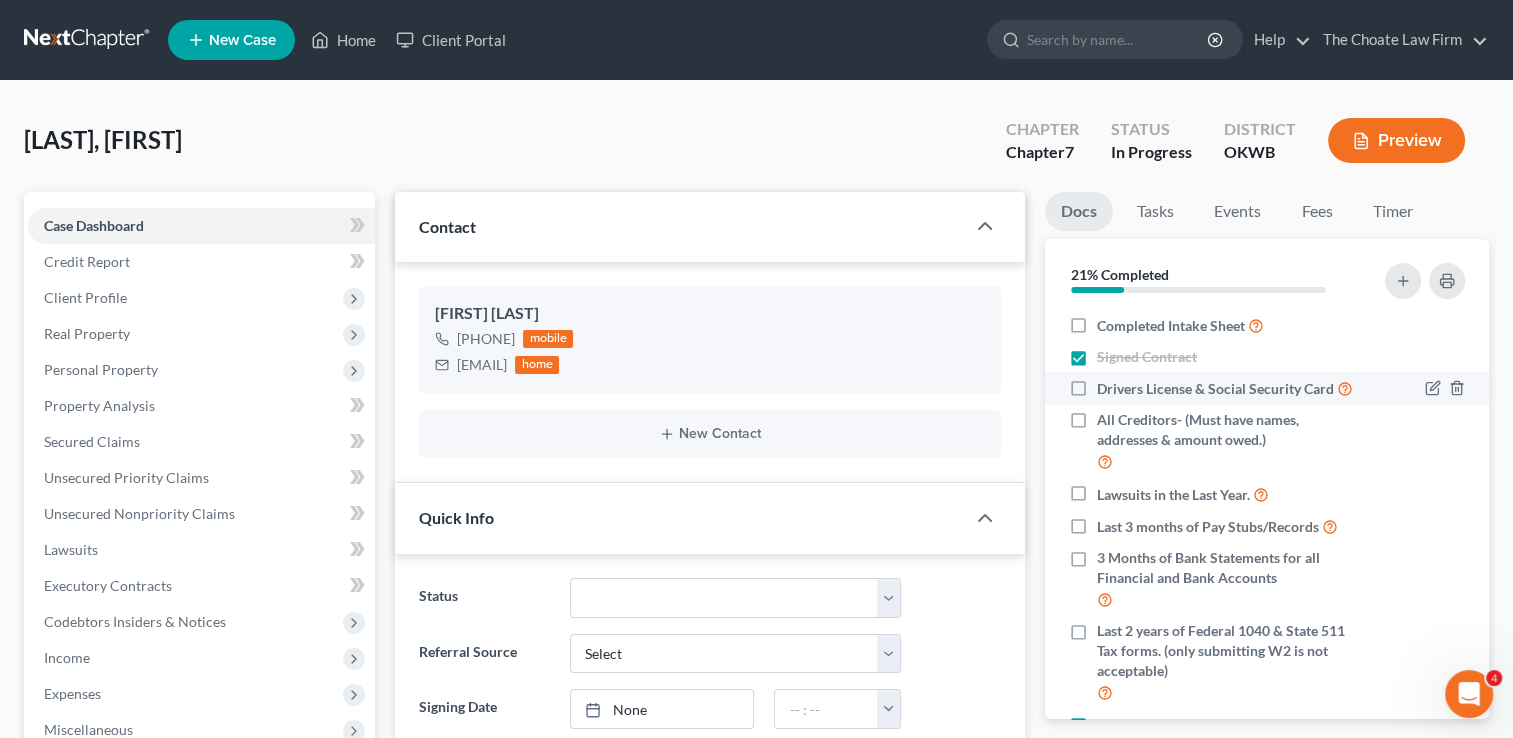 click on "Drivers License & Social Security Card" at bounding box center [1225, 388] 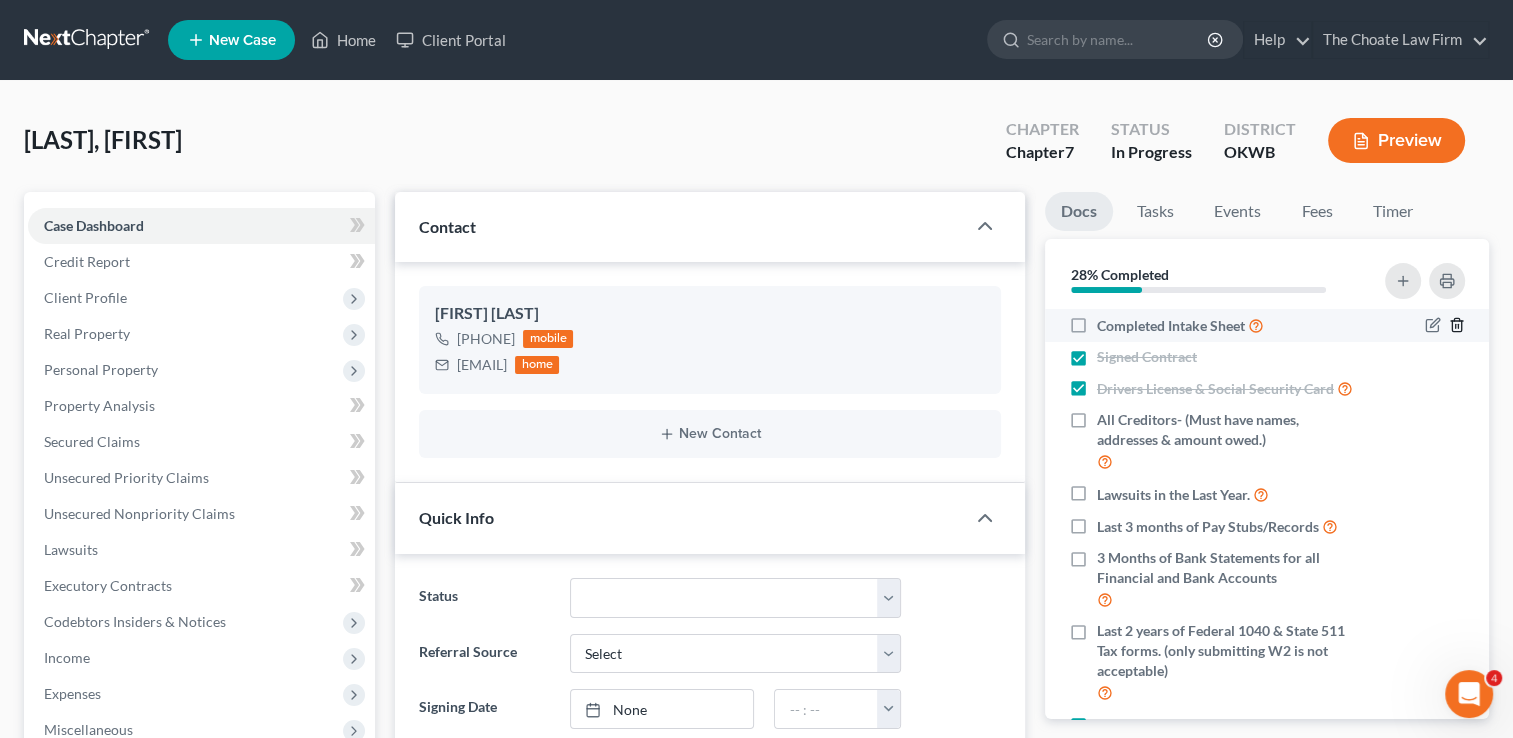 click 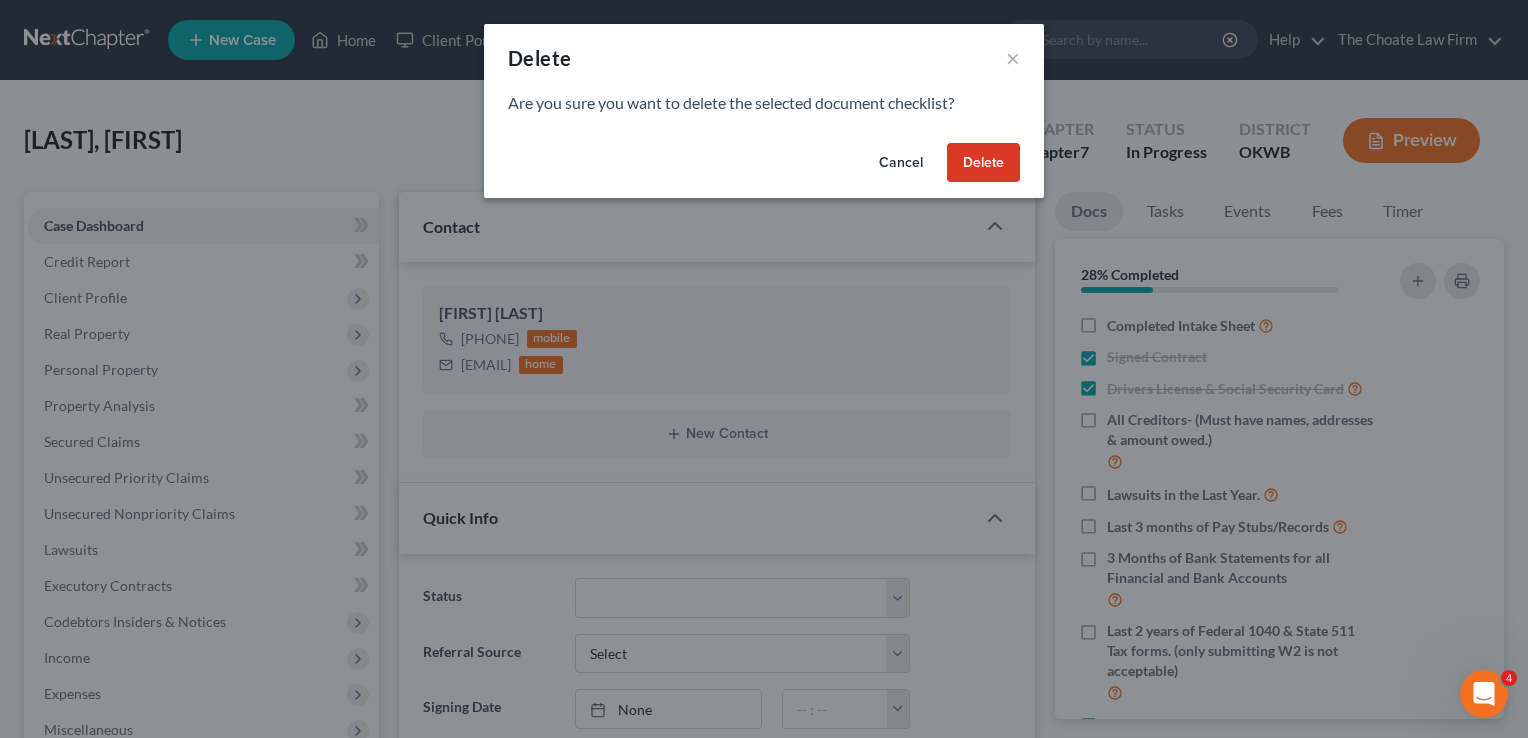 click on "Delete" at bounding box center (983, 163) 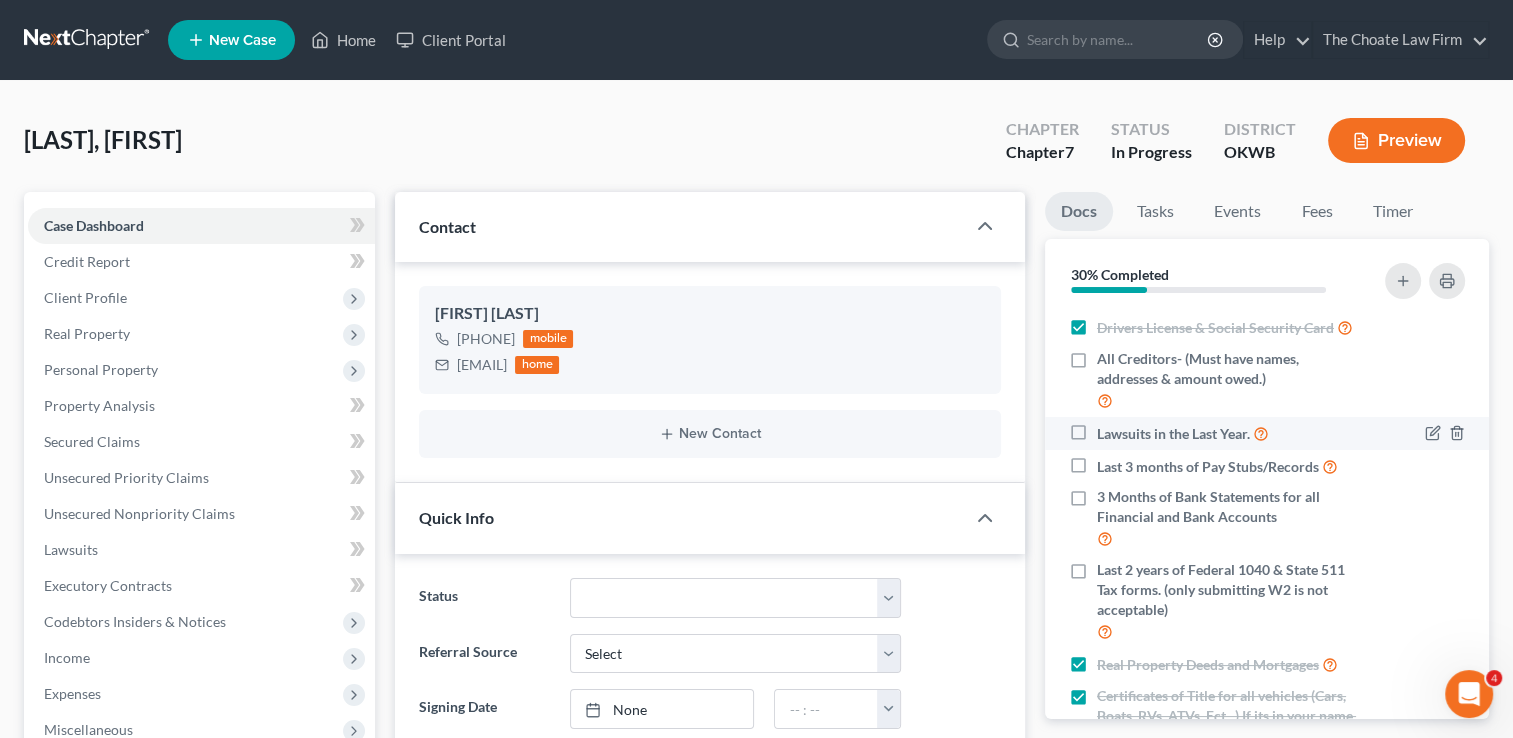 scroll, scrollTop: 0, scrollLeft: 0, axis: both 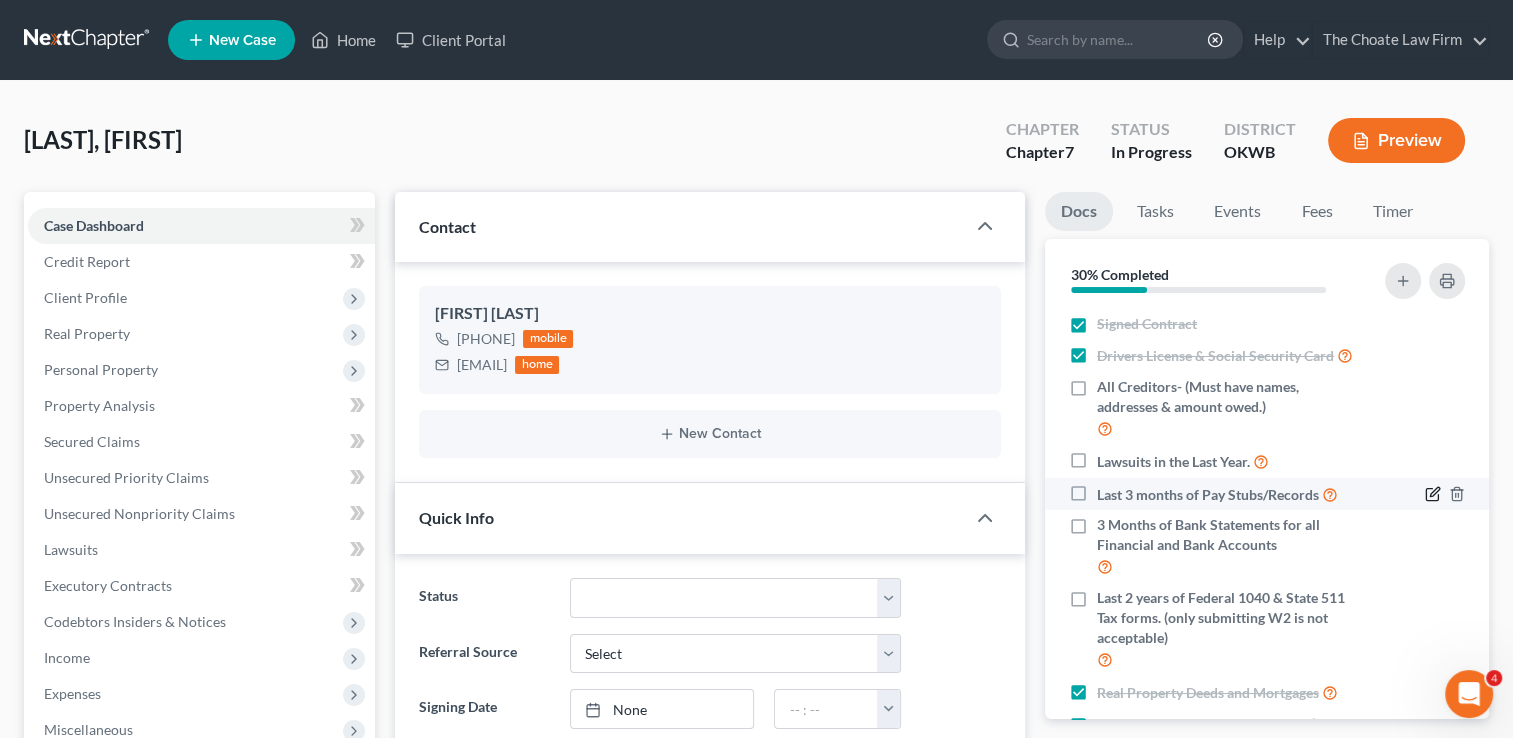 click 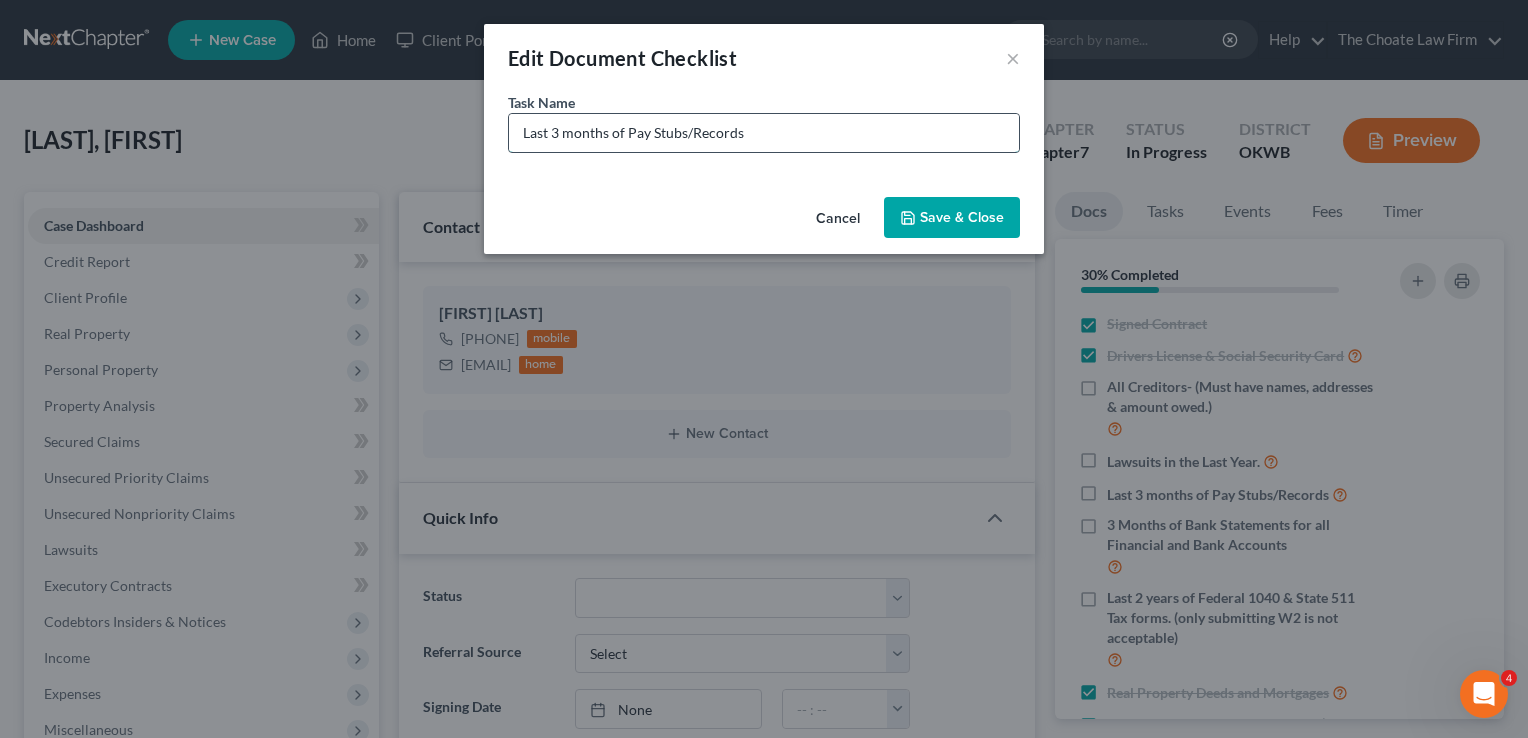 click on "Last 3 months of Pay Stubs/Records" at bounding box center (764, 133) 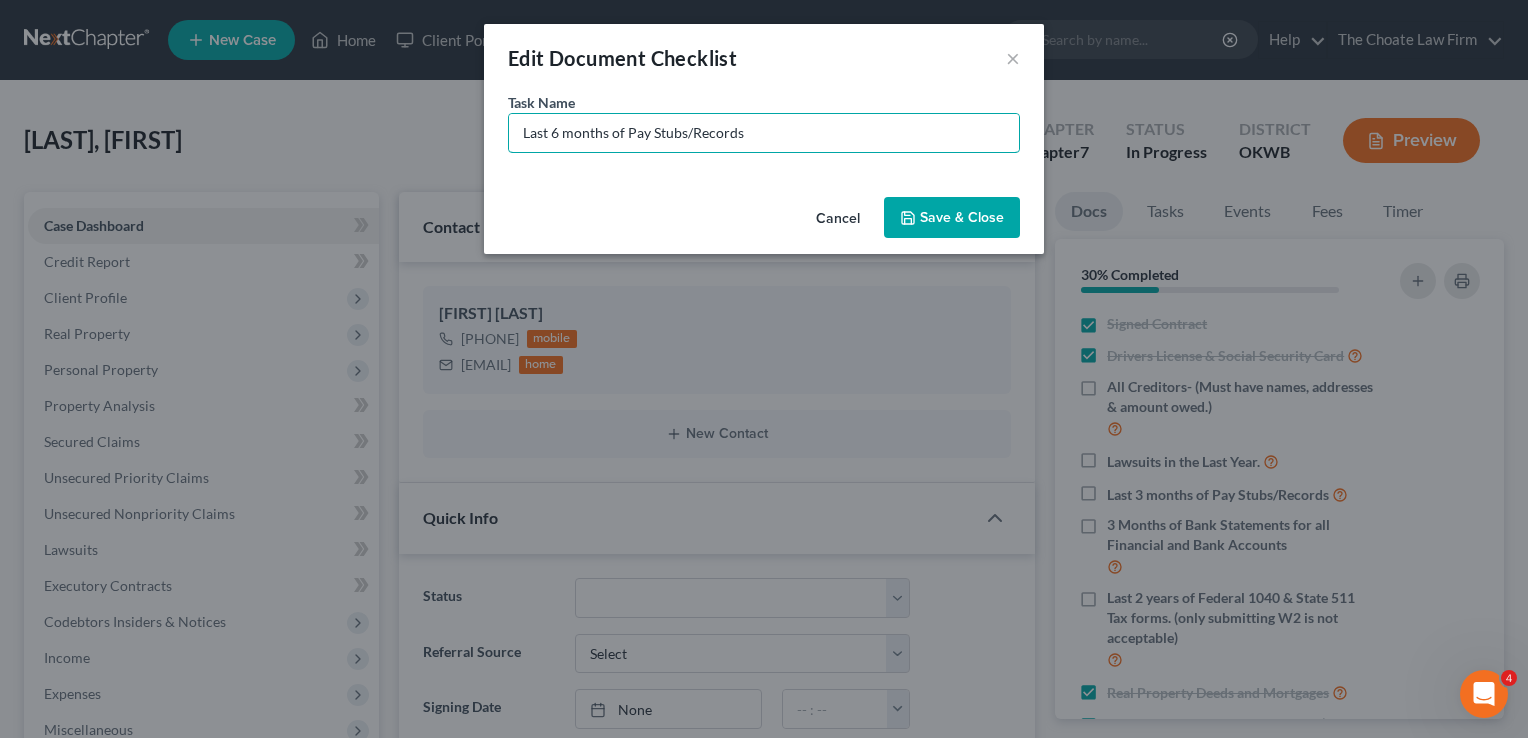 type on "Last 6 months of Pay Stubs/Records" 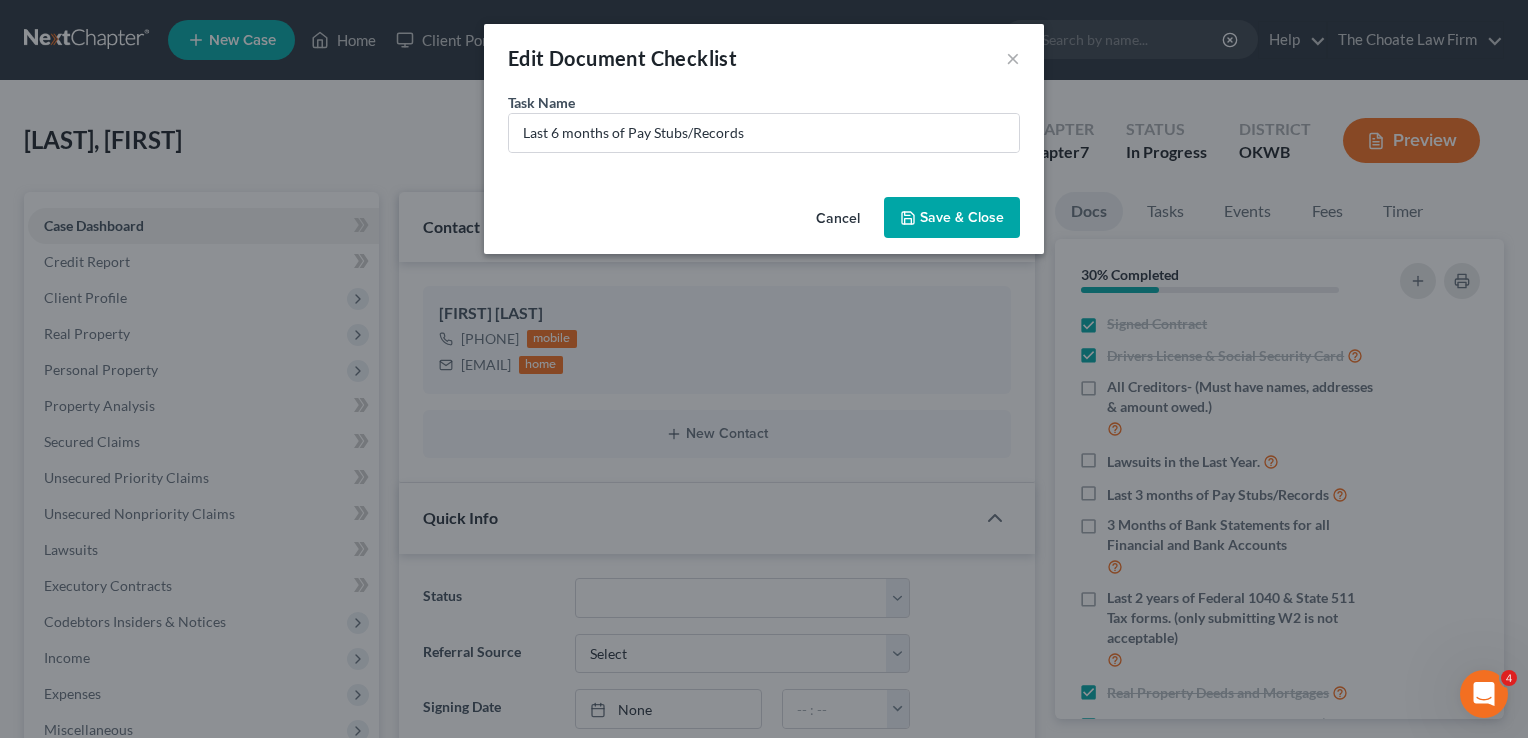 click on "Save & Close" at bounding box center (952, 218) 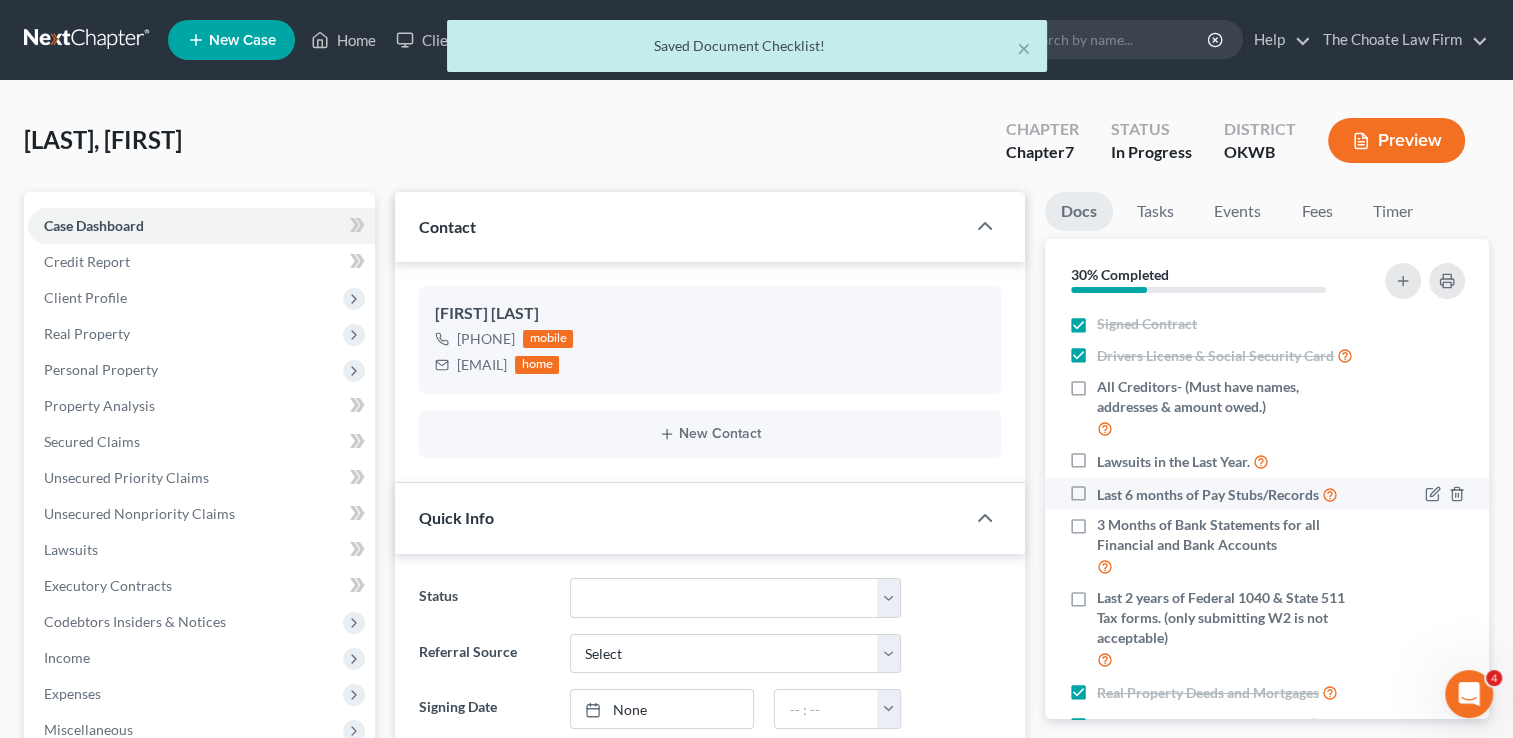 click on "Last 6 months of Pay Stubs/Records" at bounding box center [1217, 494] 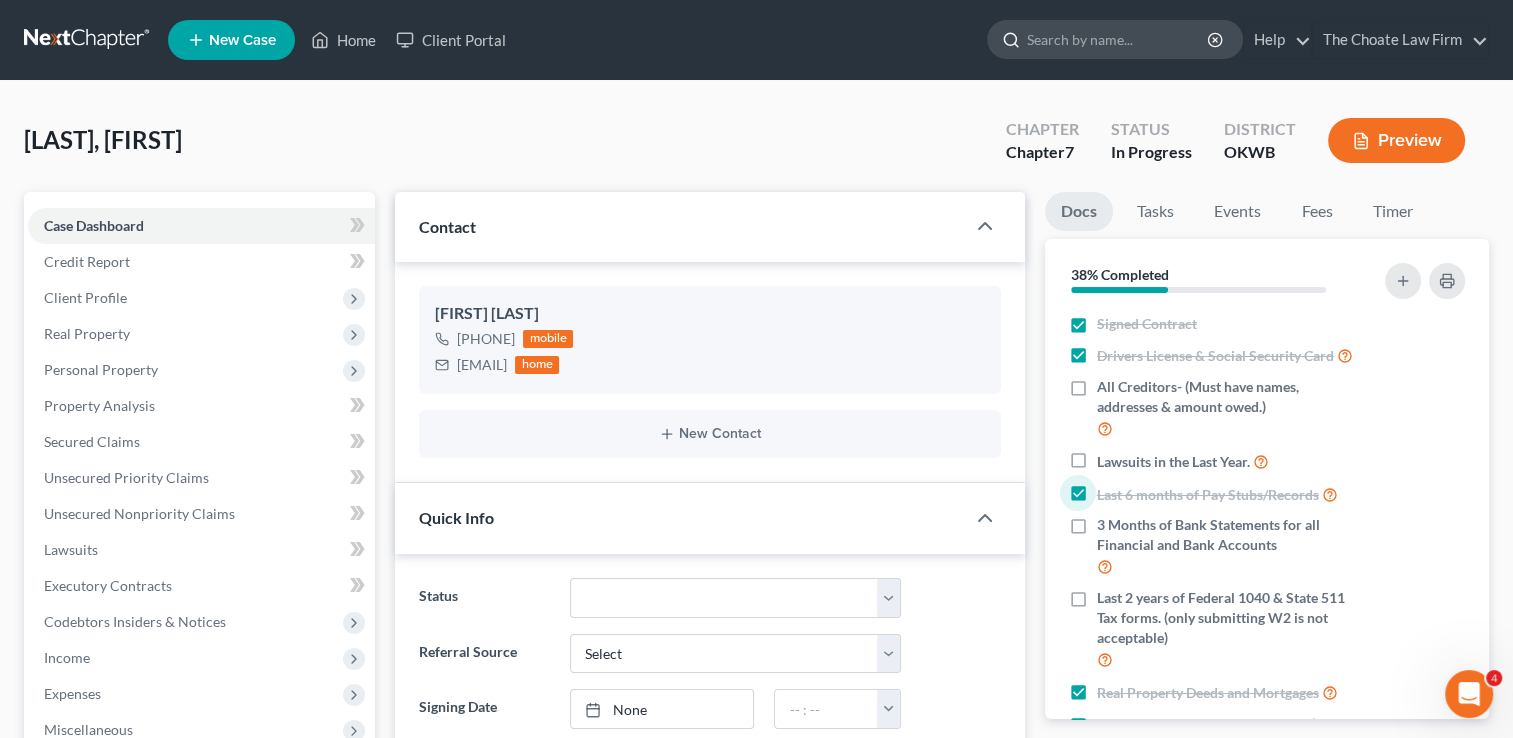 click at bounding box center (1118, 39) 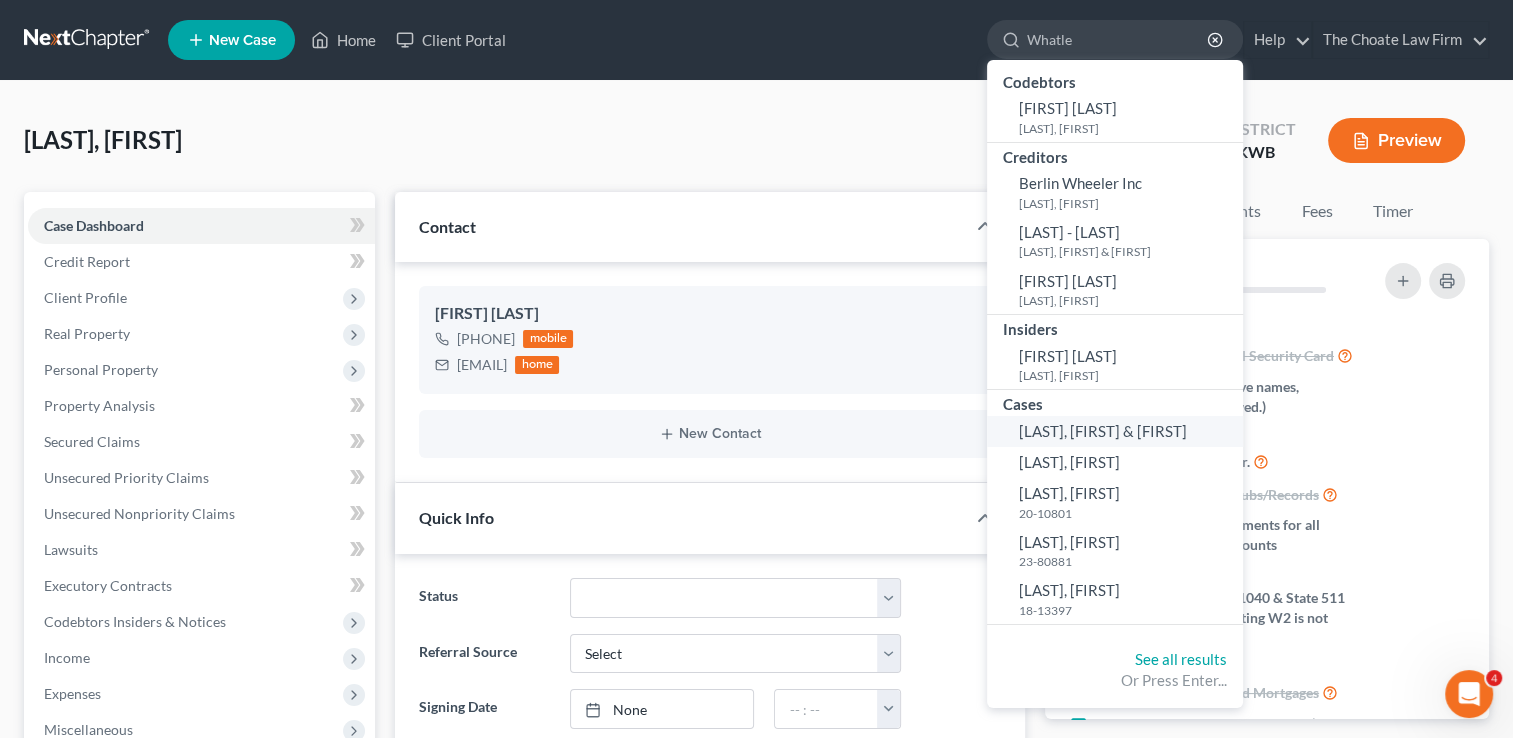type on "Whatle" 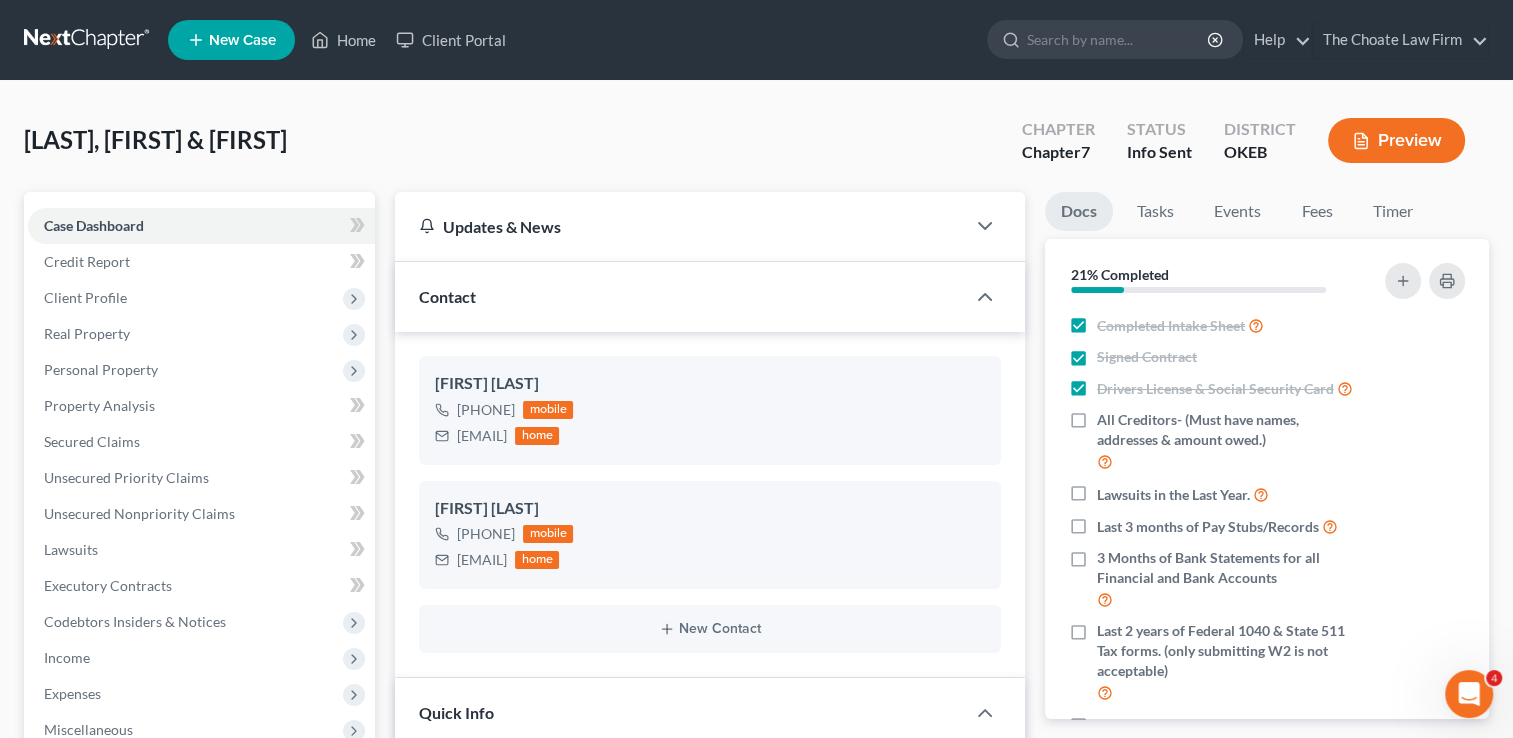 scroll, scrollTop: 381, scrollLeft: 0, axis: vertical 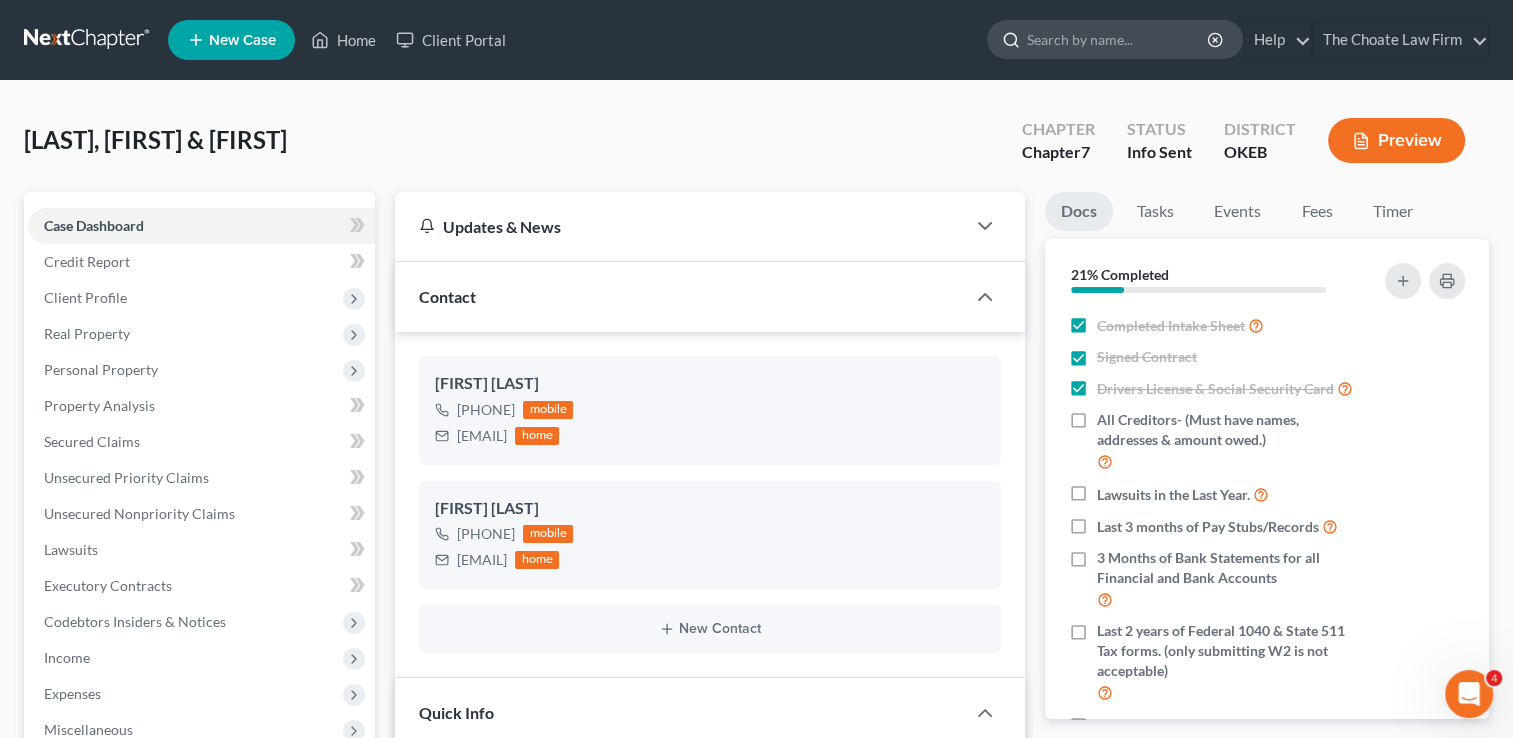 click at bounding box center (1118, 39) 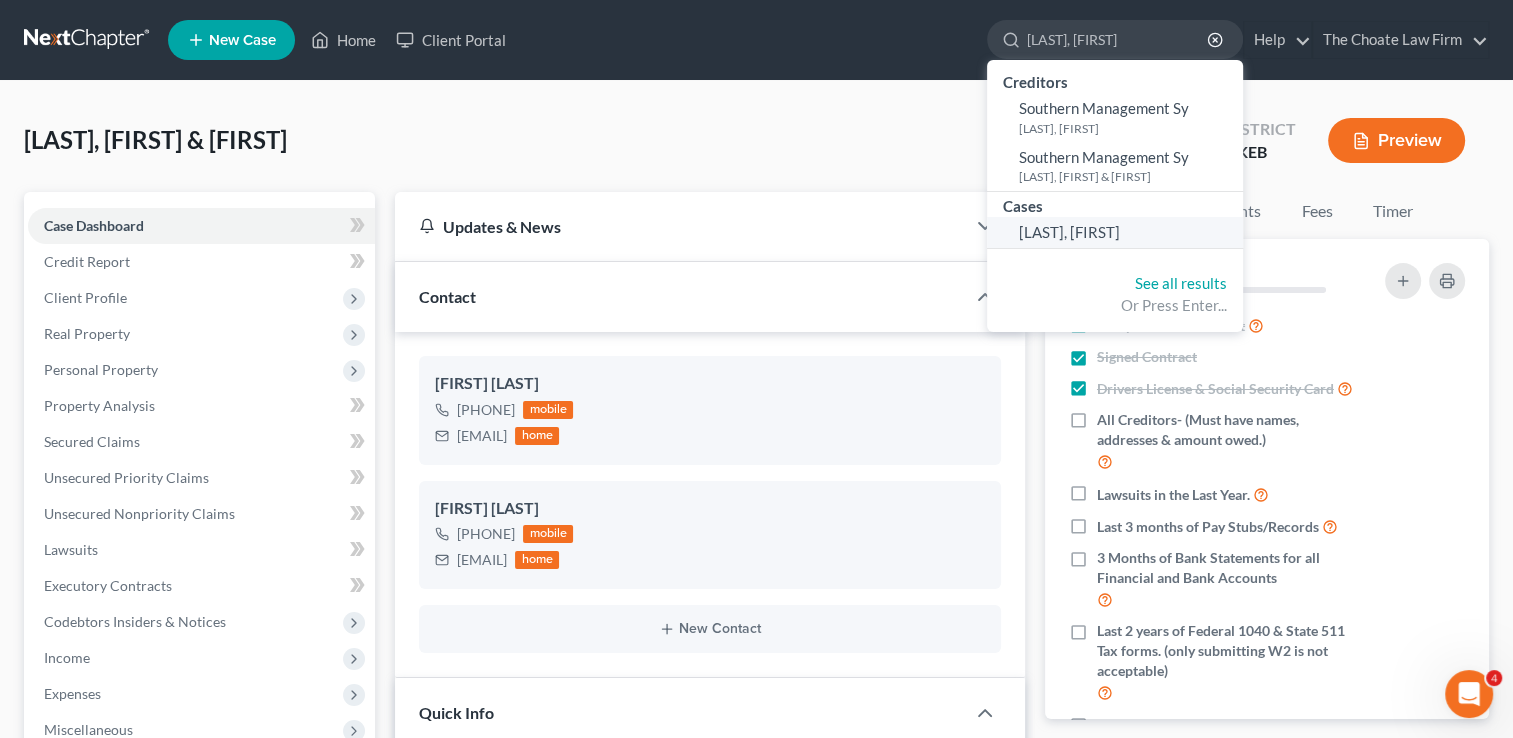type on "[LAST], [FIRST]" 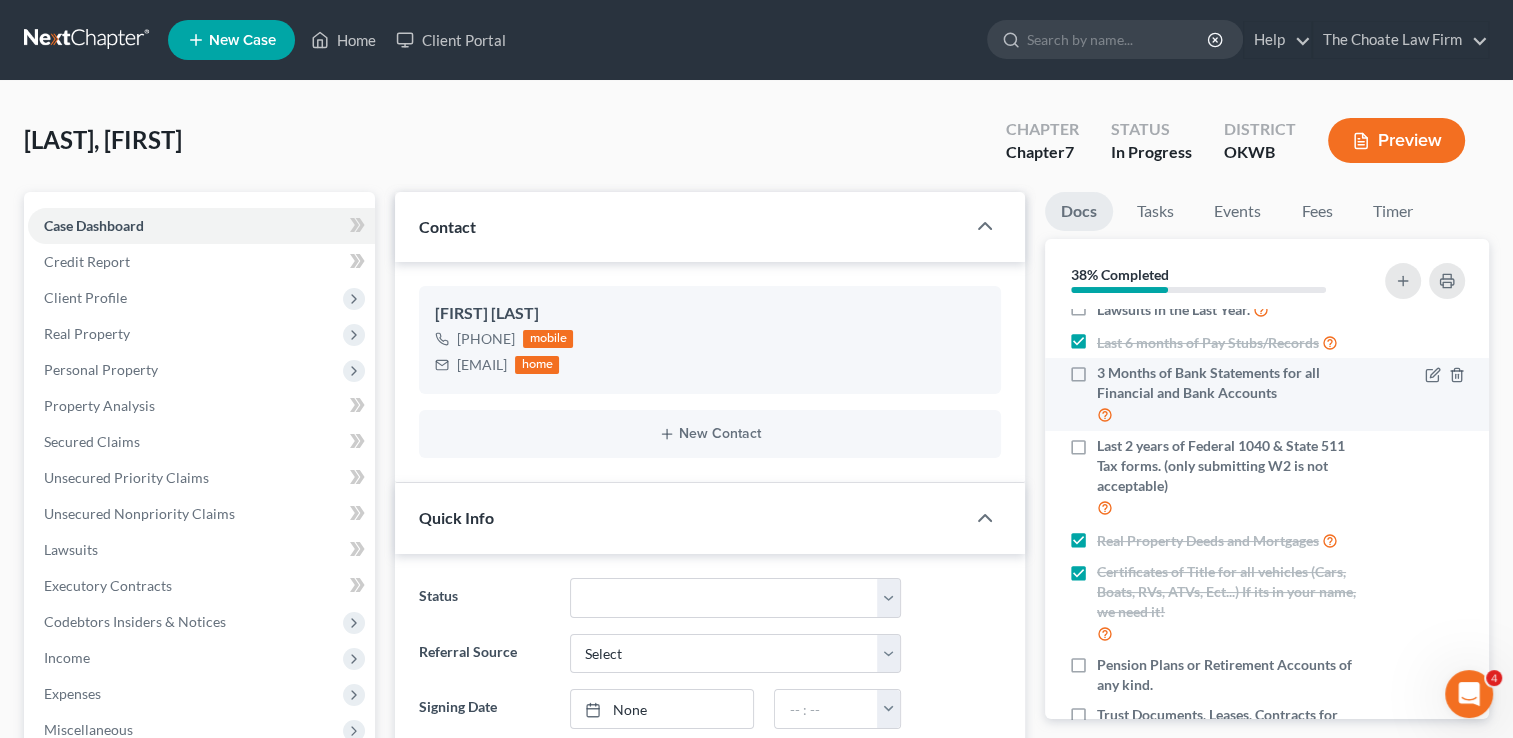 scroll, scrollTop: 200, scrollLeft: 0, axis: vertical 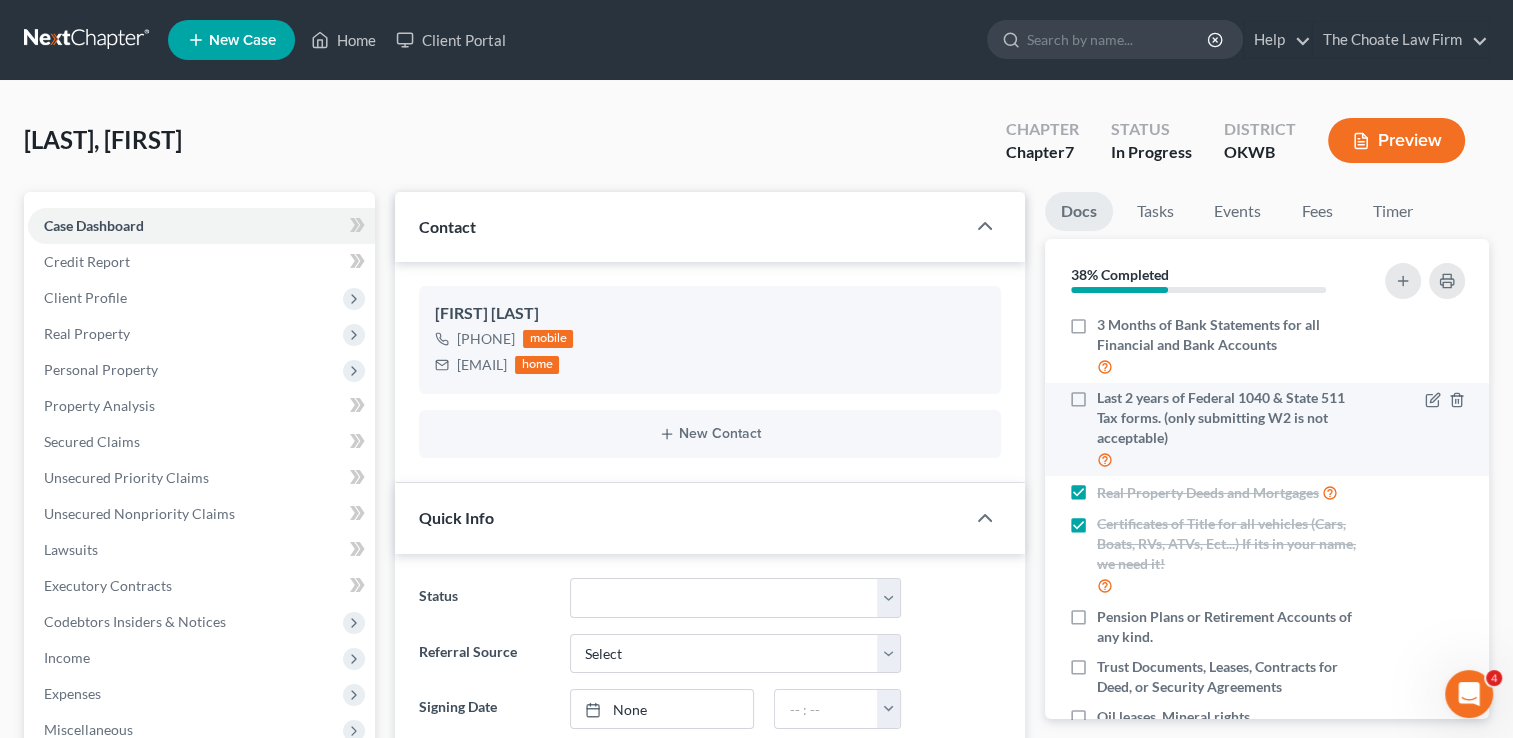 click on "Last 2 years of Federal 1040 & State 511 Tax forms. (only submitting W2 is not acceptable)" at bounding box center (1229, 429) 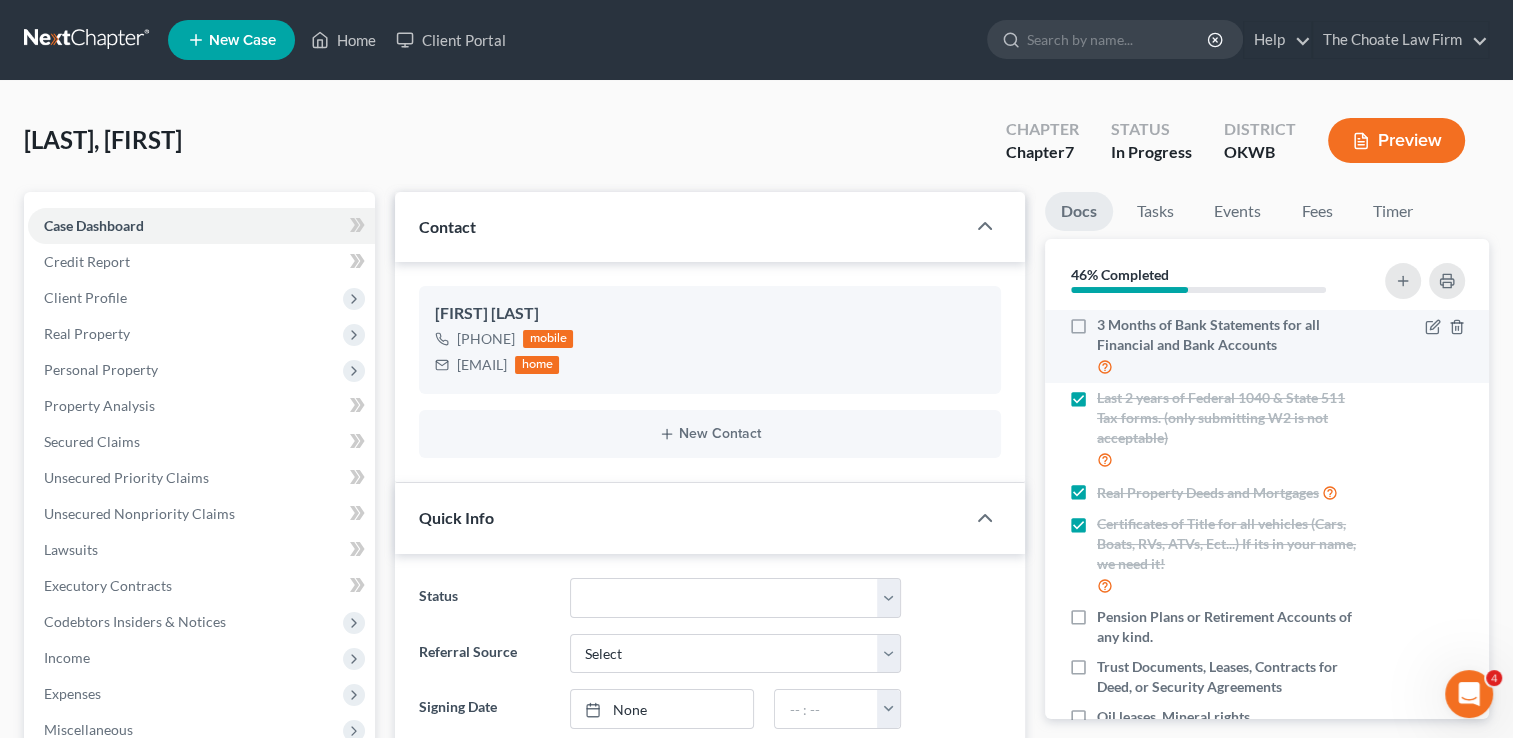click on "3 Months of Bank Statements for all Financial and Bank Accounts" at bounding box center [1229, 346] 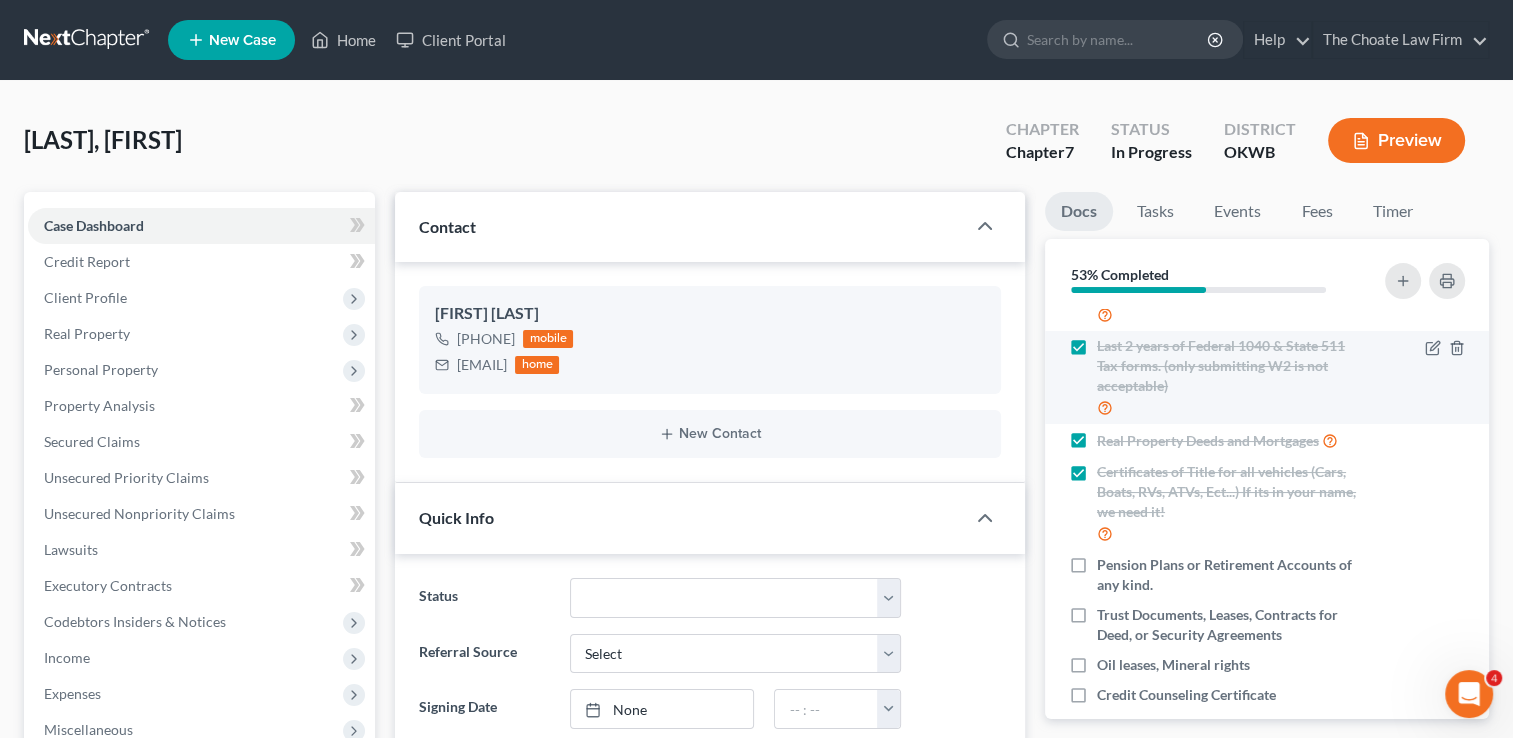 scroll, scrollTop: 295, scrollLeft: 0, axis: vertical 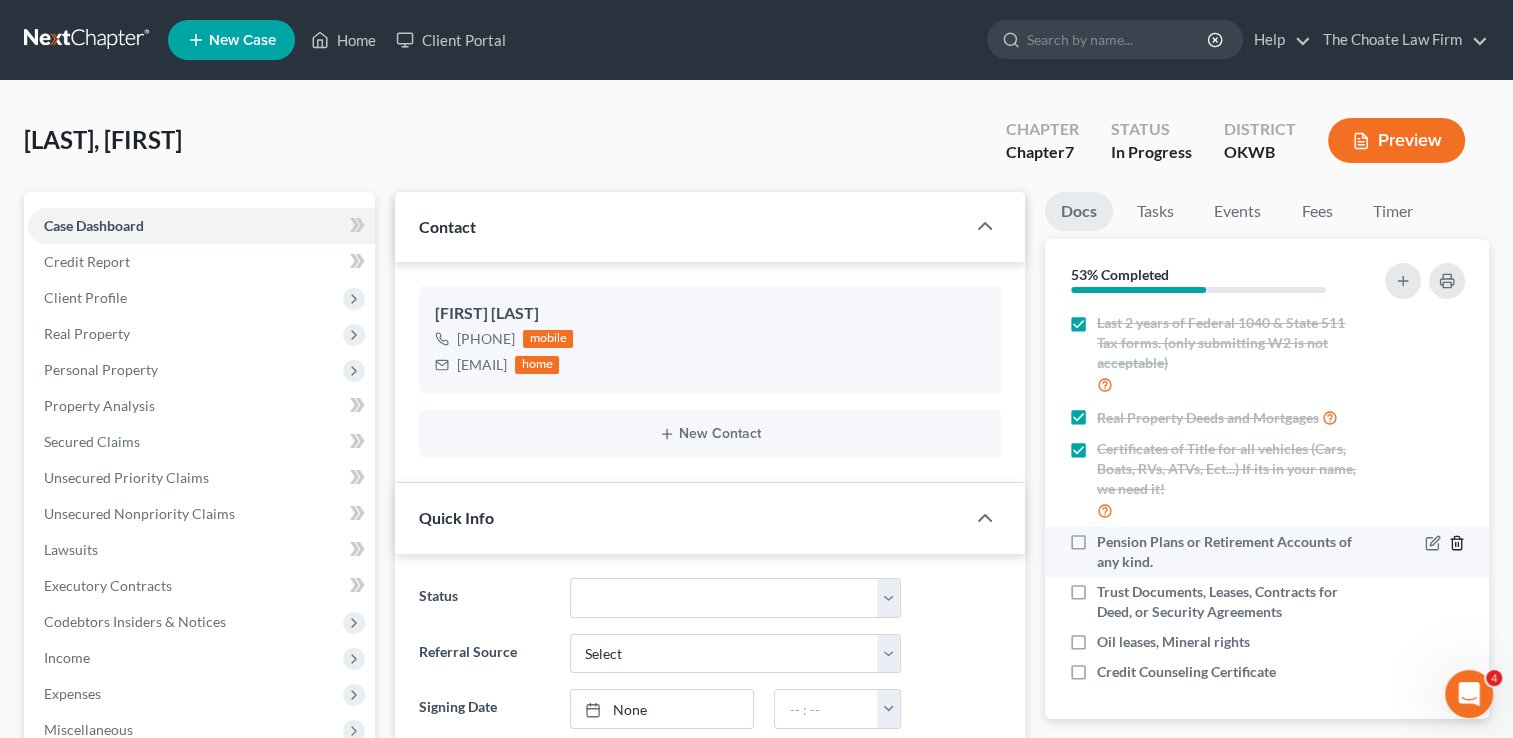 click 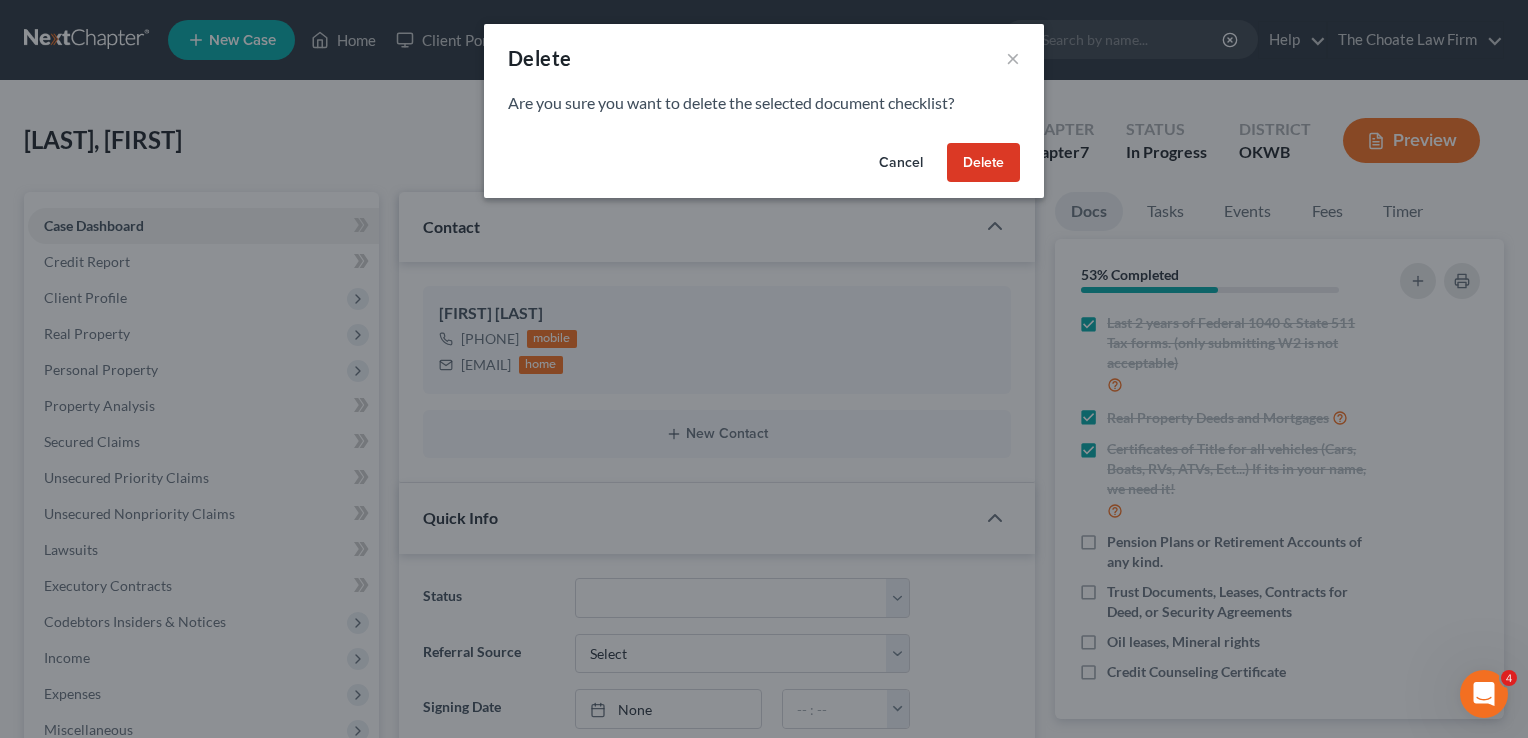 click on "Delete" at bounding box center (983, 163) 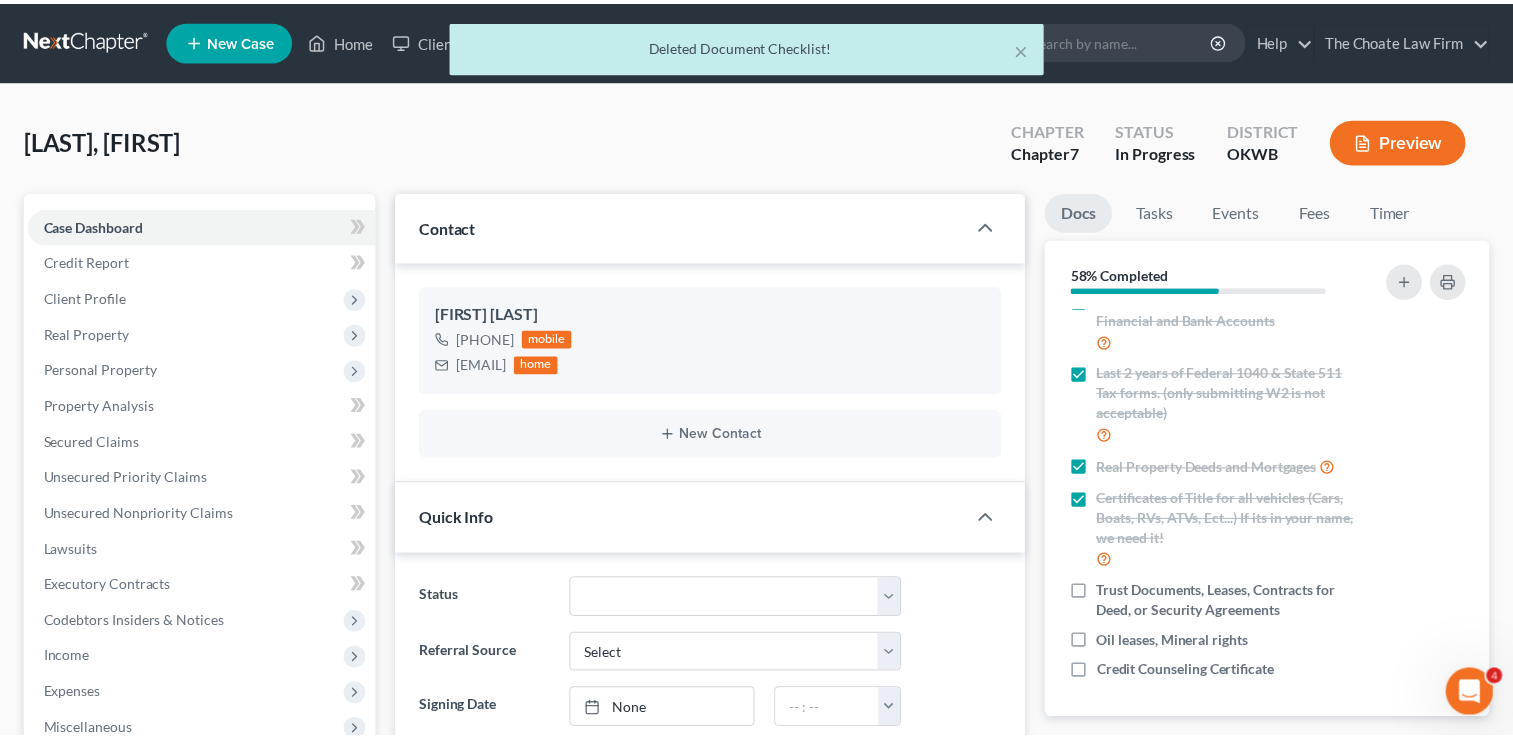 scroll, scrollTop: 245, scrollLeft: 0, axis: vertical 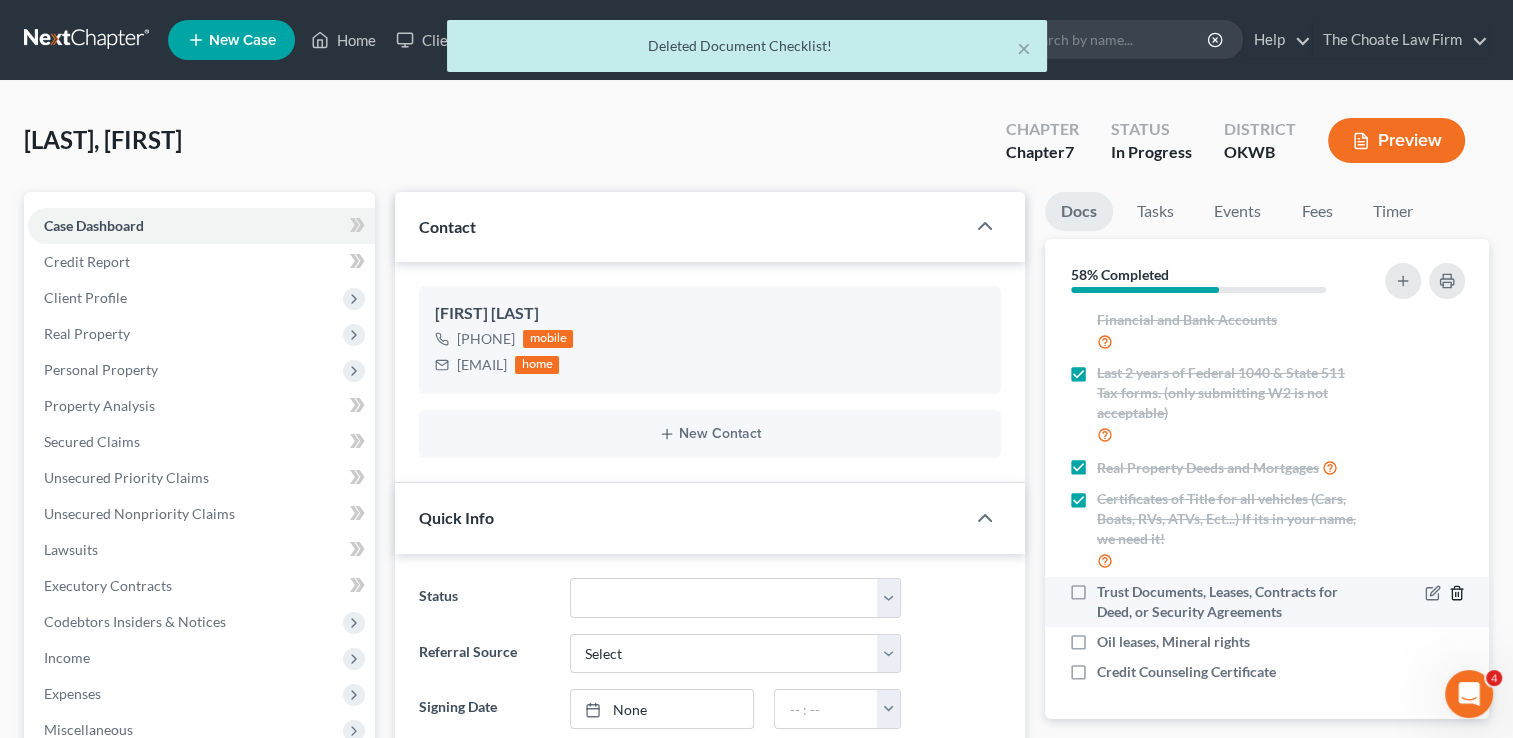 click 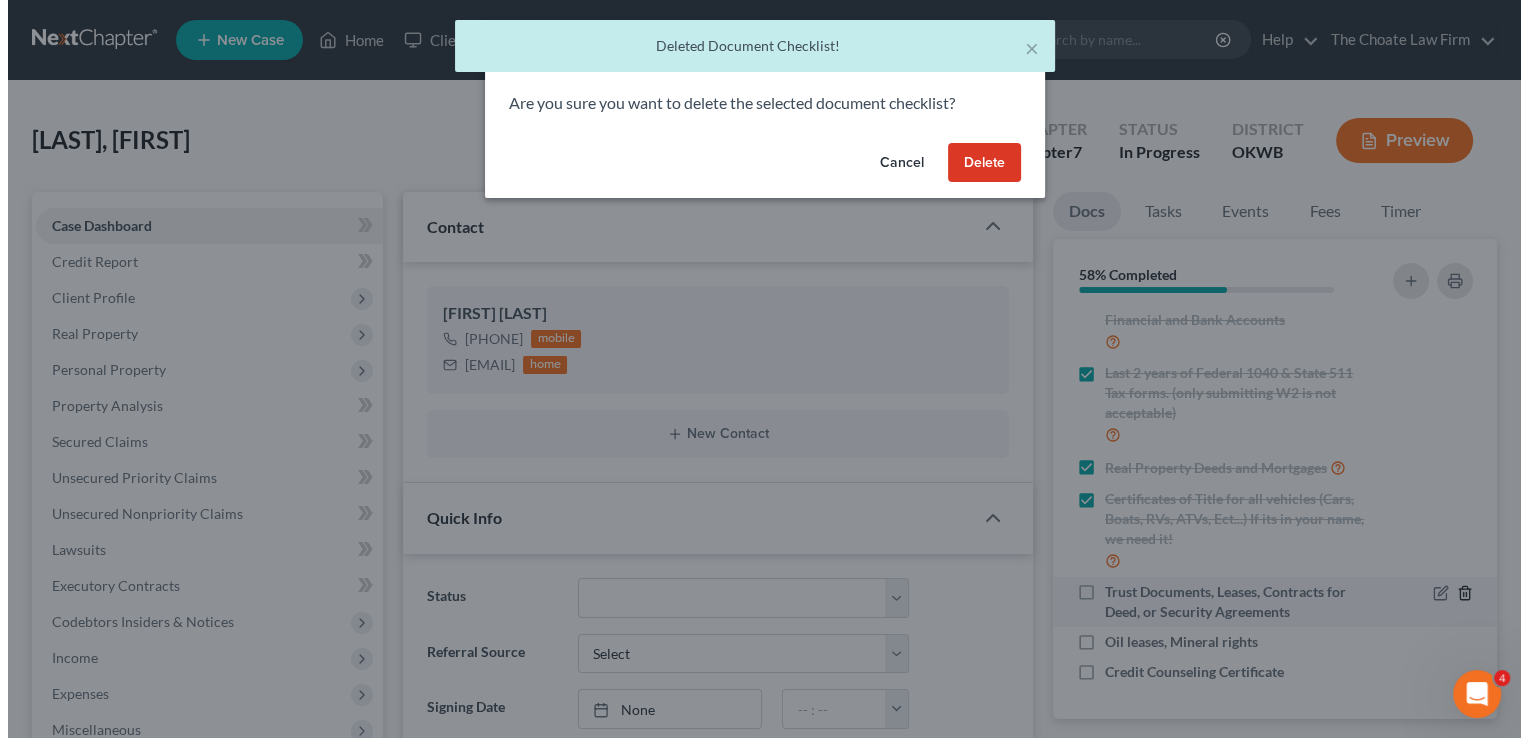 scroll, scrollTop: 225, scrollLeft: 0, axis: vertical 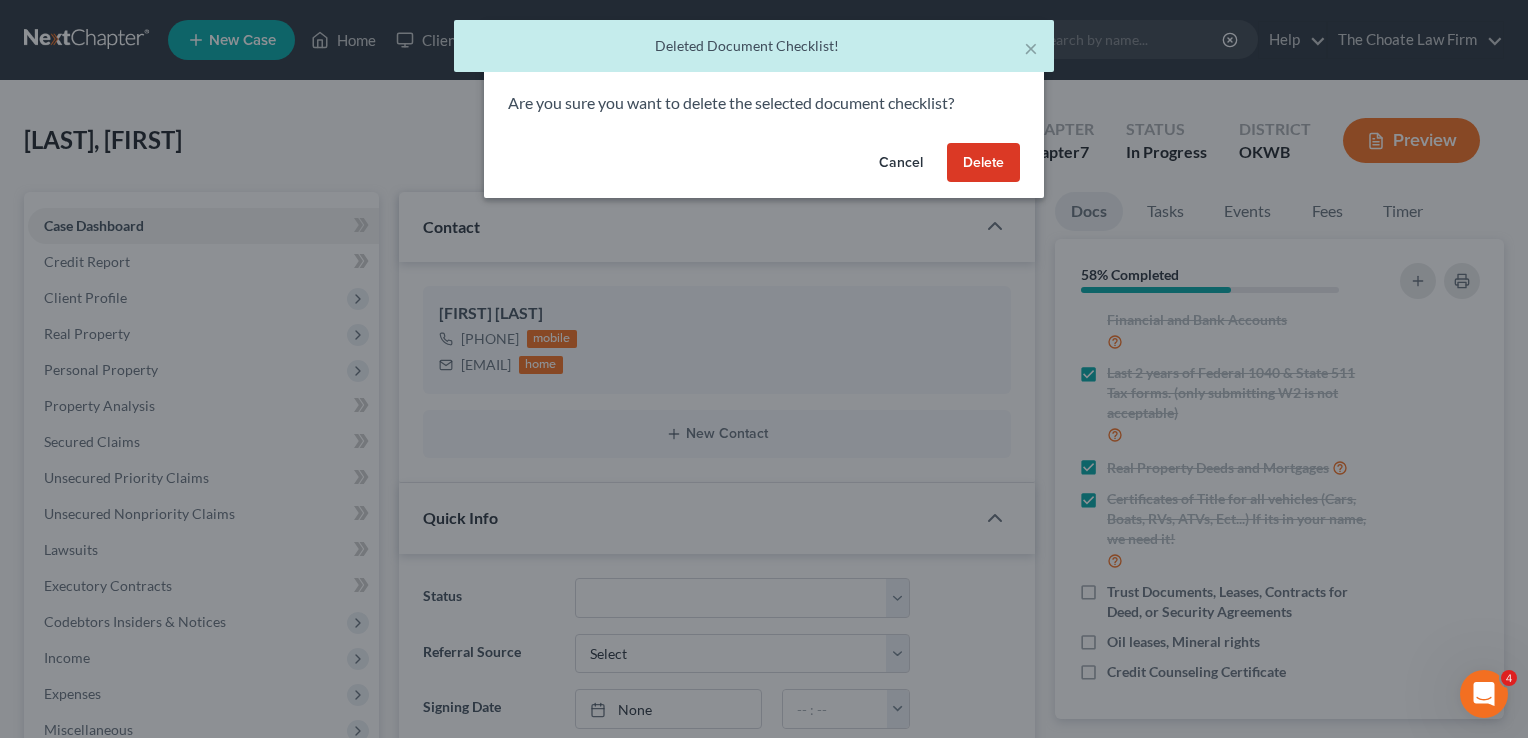 click on "Delete" at bounding box center [983, 163] 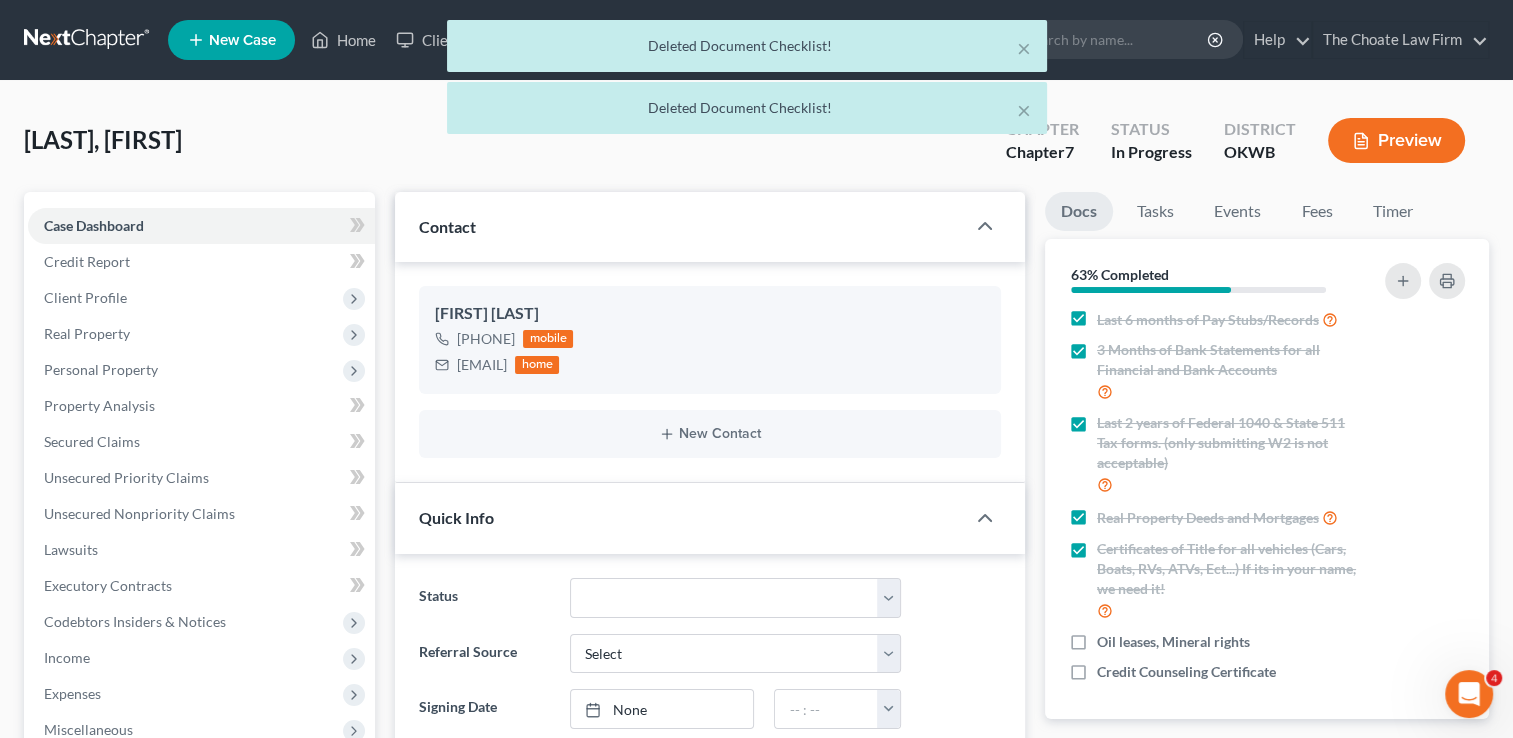 scroll, scrollTop: 195, scrollLeft: 0, axis: vertical 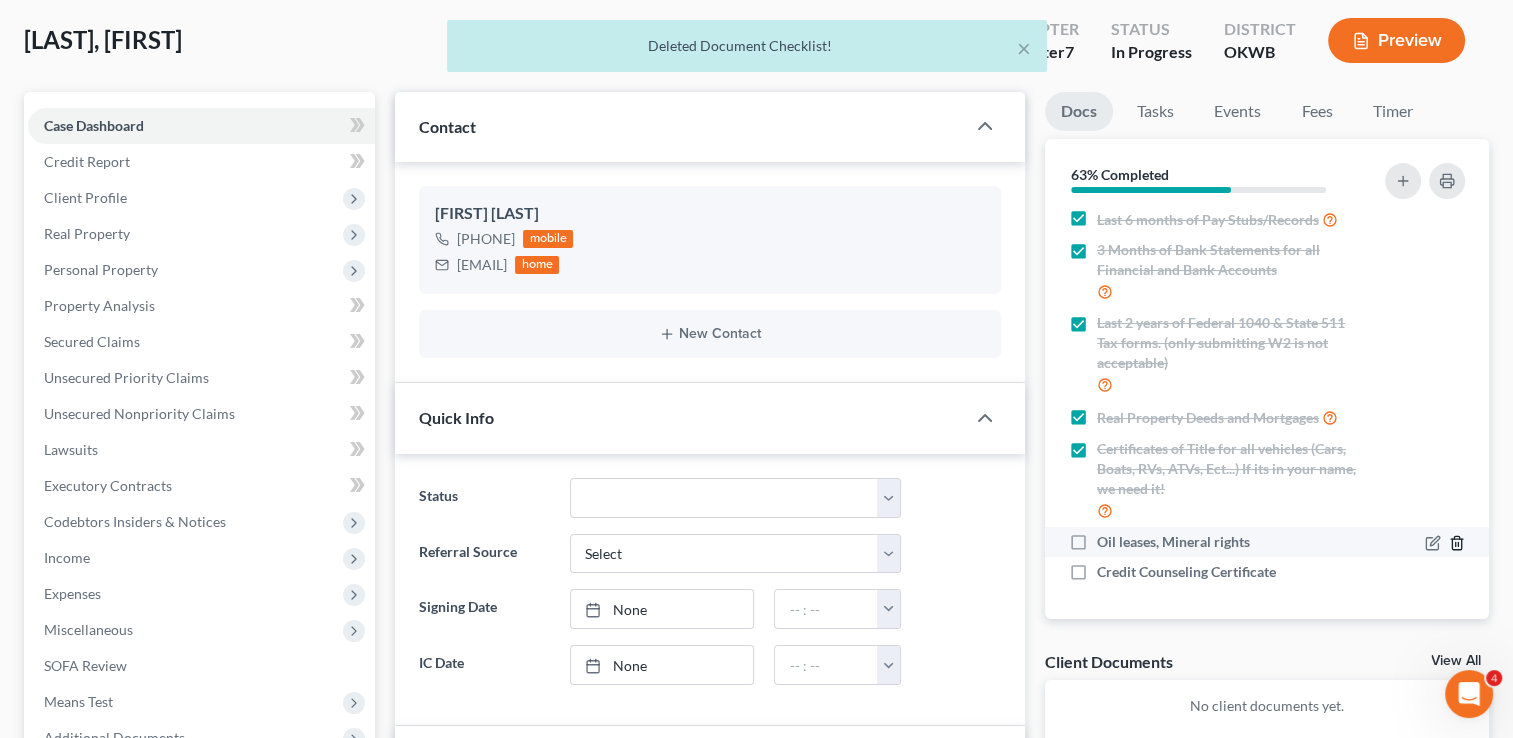 click 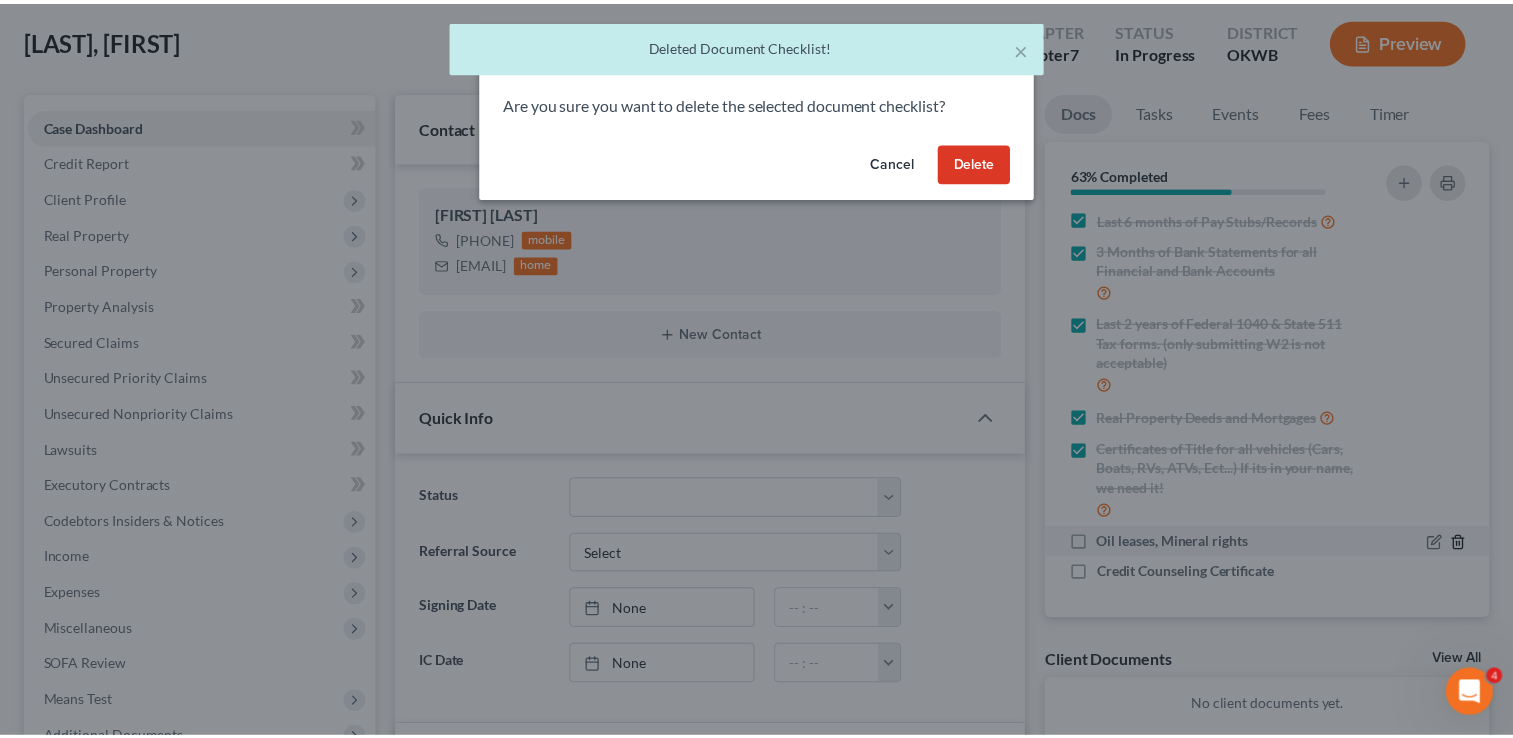 scroll, scrollTop: 175, scrollLeft: 0, axis: vertical 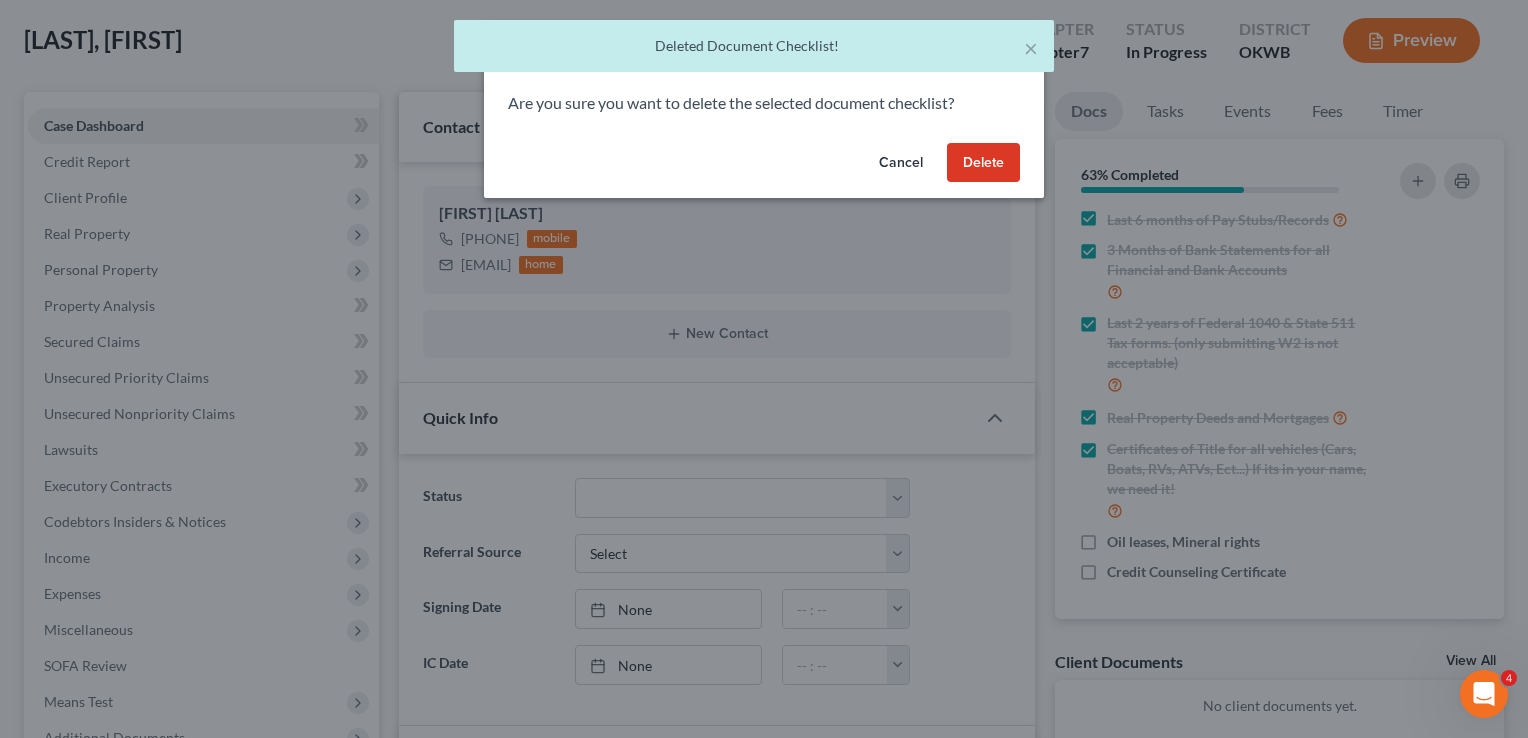 click on "Delete" at bounding box center (983, 163) 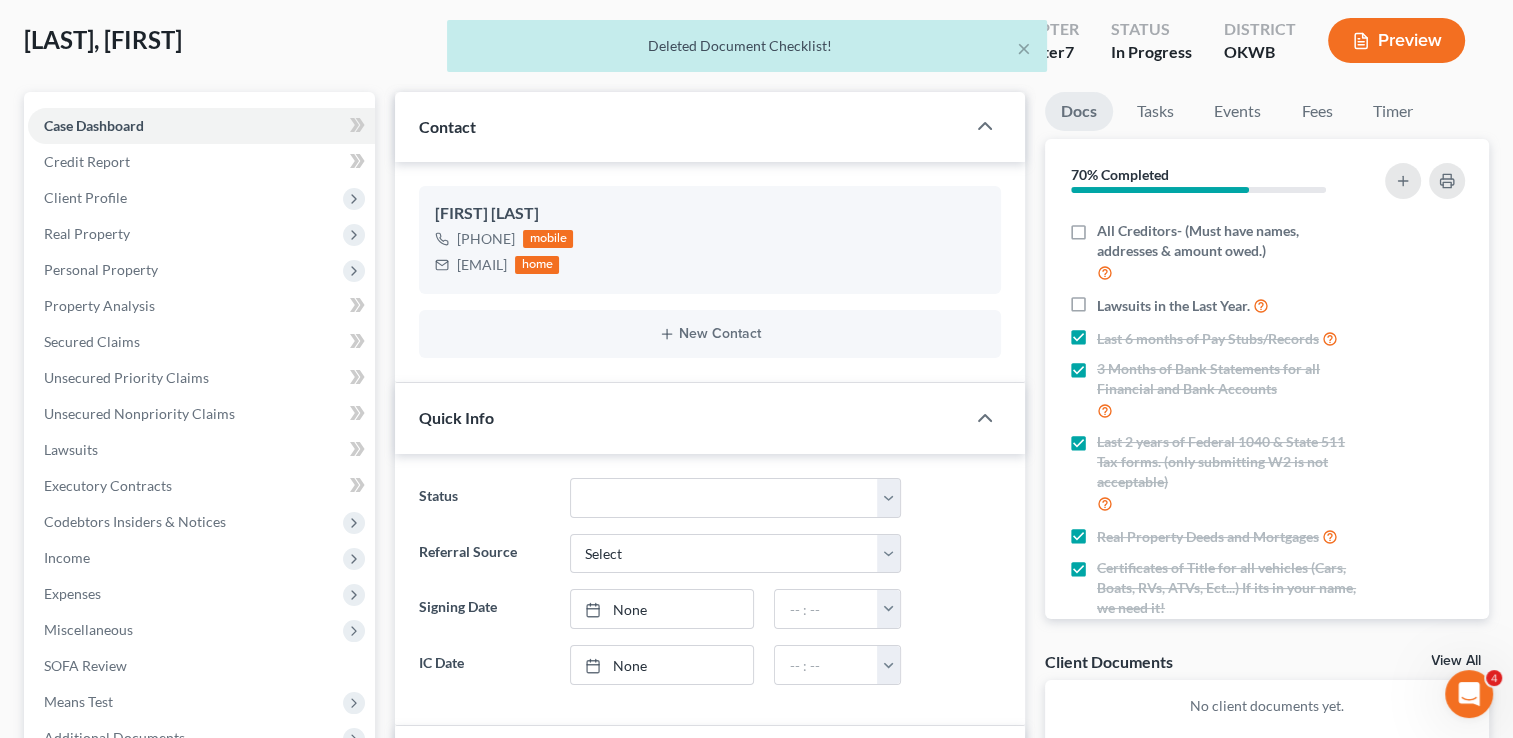 scroll, scrollTop: 0, scrollLeft: 0, axis: both 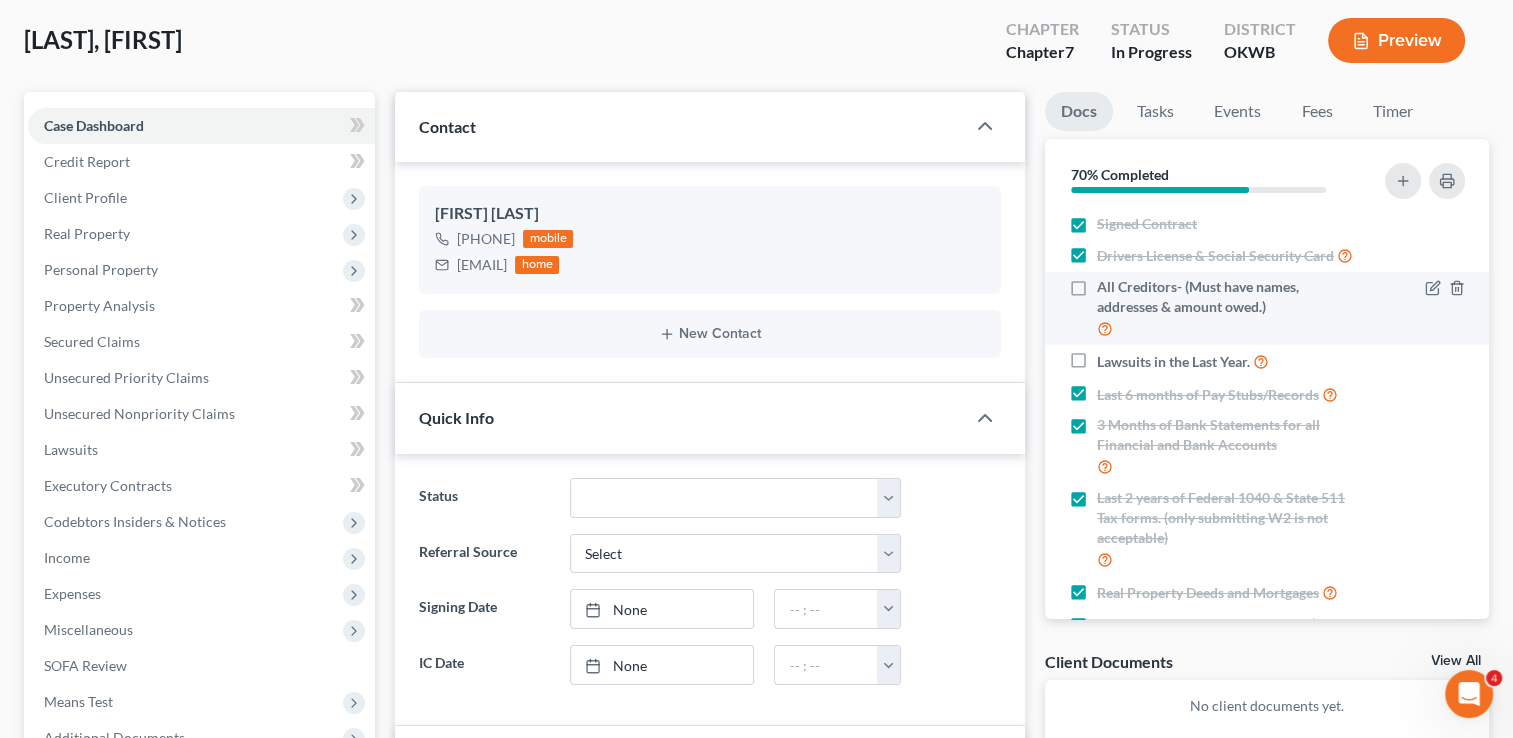 click on "All Creditors- (Must have names, addresses & amount owed.)" at bounding box center [1229, 308] 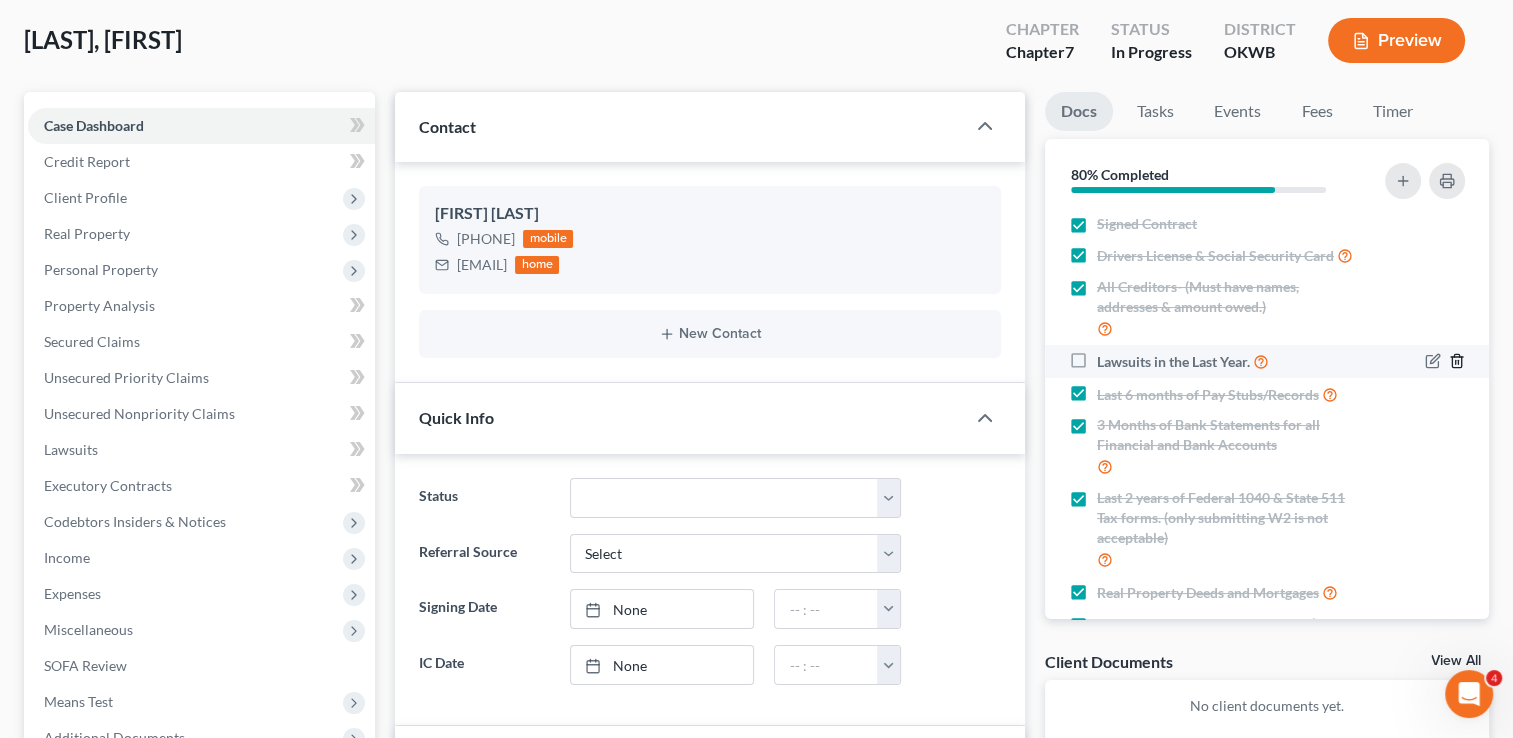 click 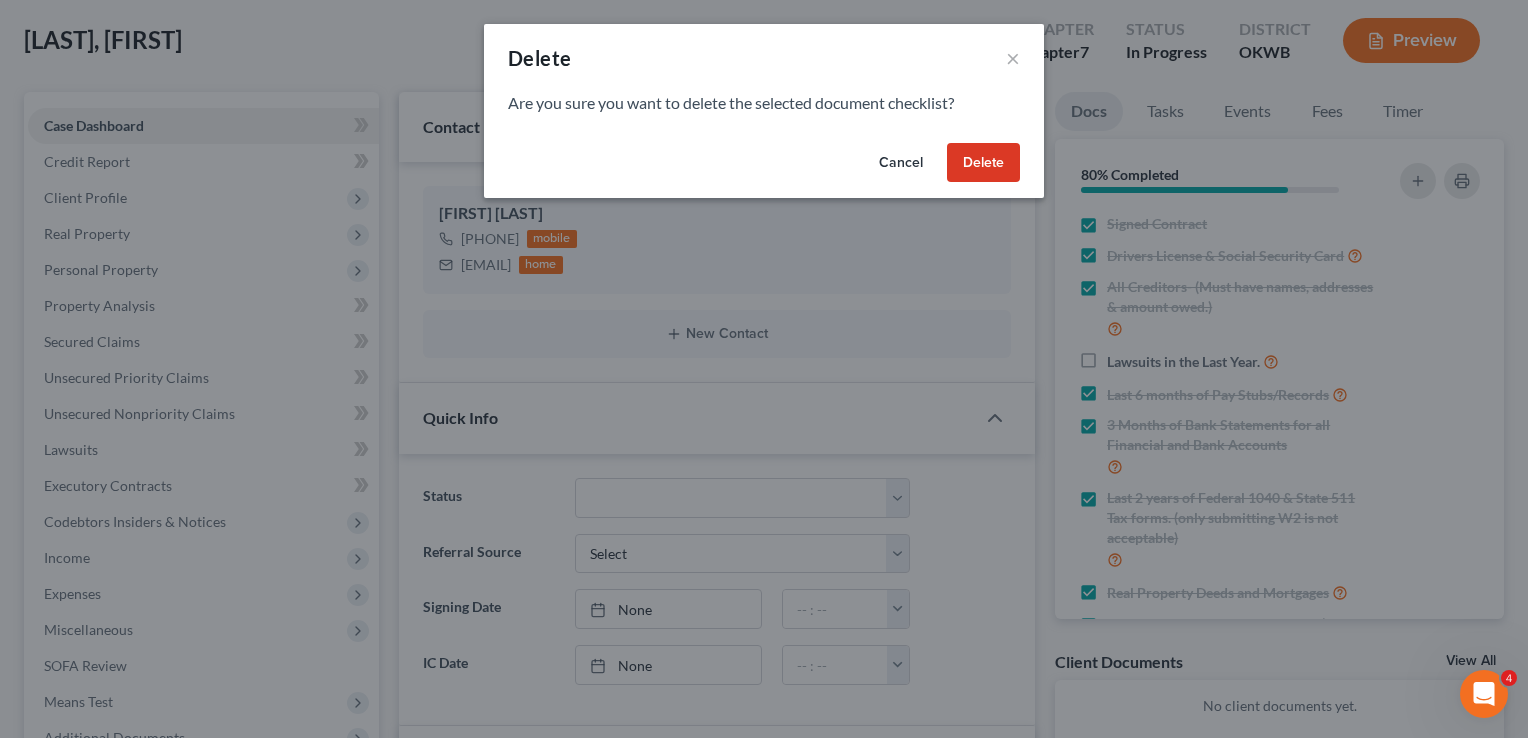 click on "Cancel" at bounding box center (901, 163) 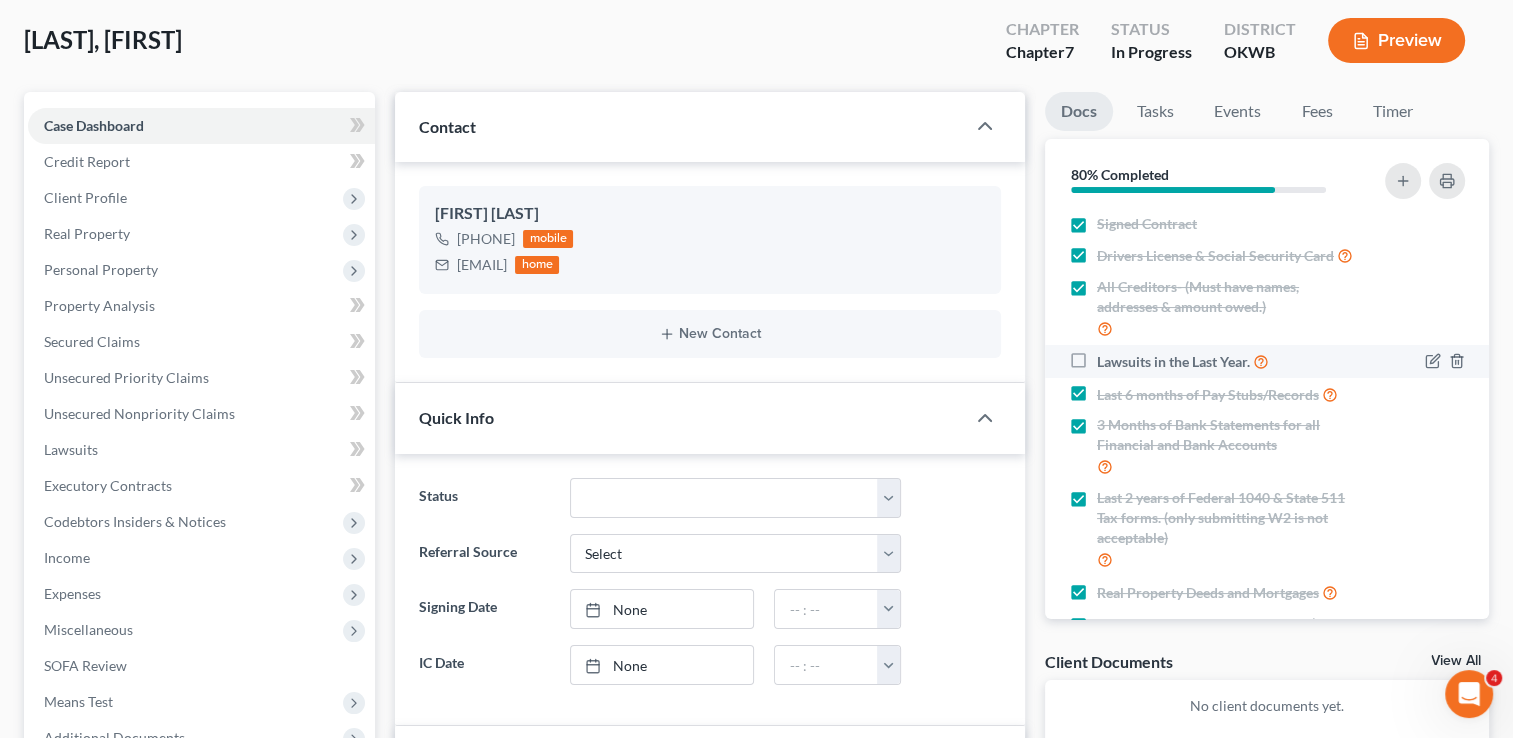 click on "Lawsuits in the Last Year." at bounding box center (1183, 361) 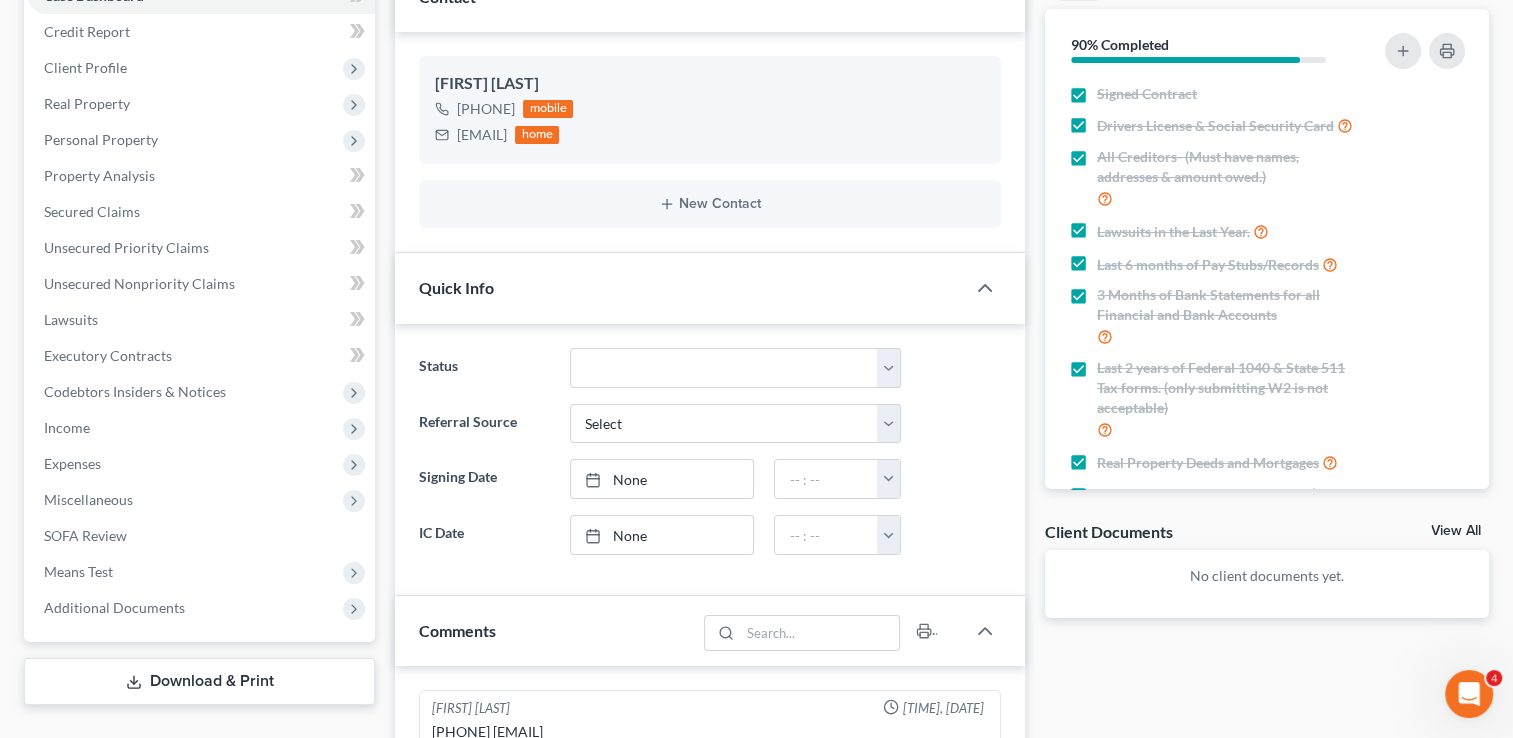scroll, scrollTop: 300, scrollLeft: 0, axis: vertical 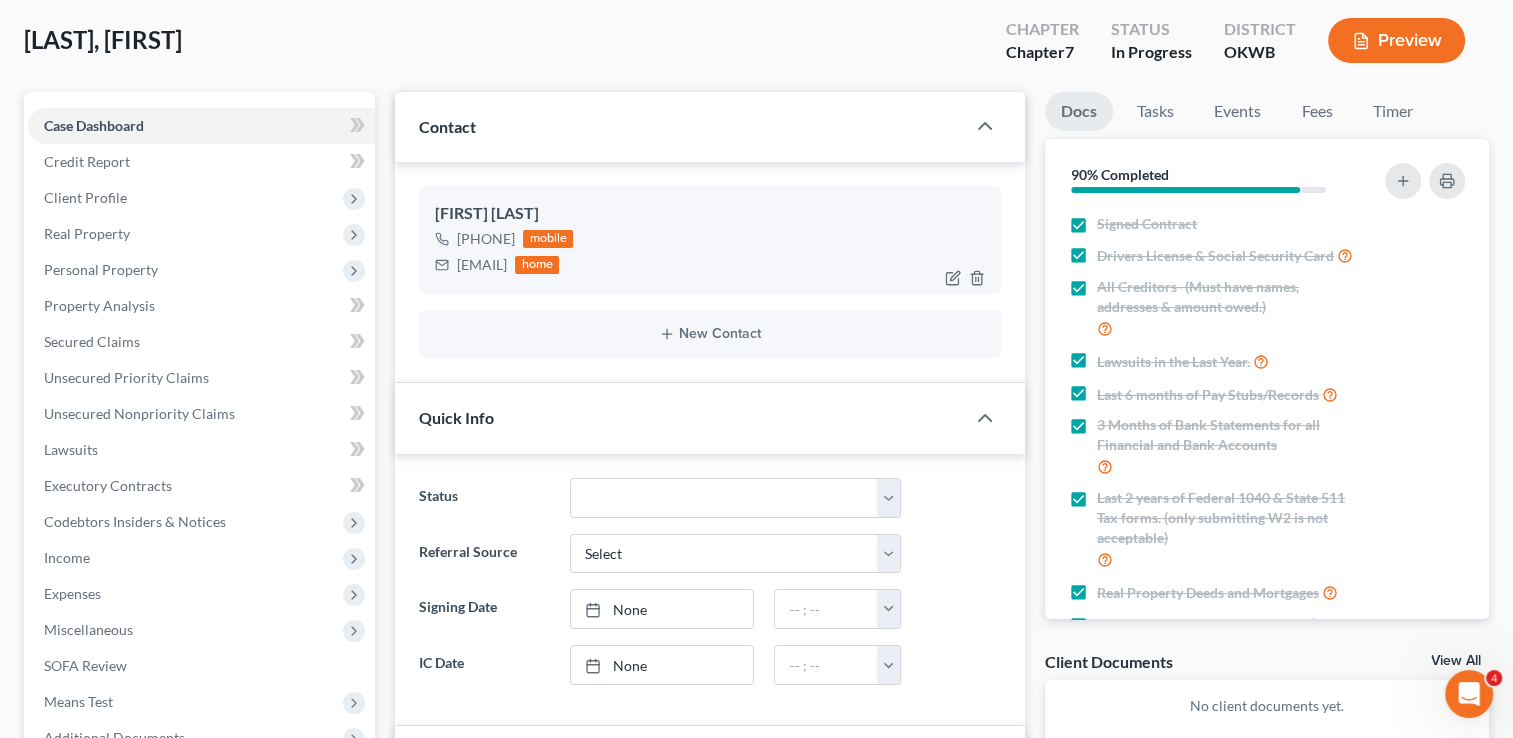 click on "[EMAIL]" at bounding box center (482, 265) 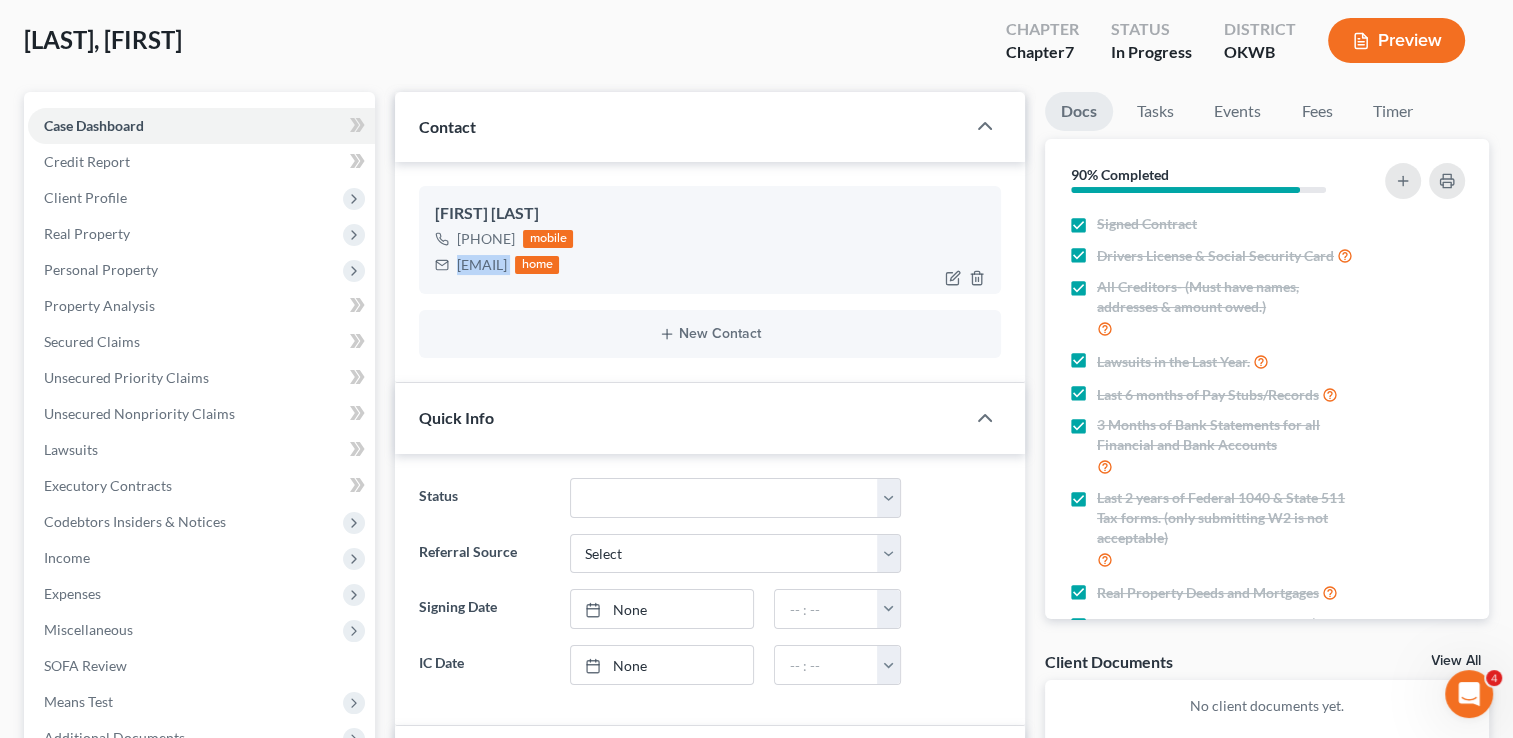 drag, startPoint x: 540, startPoint y: 258, endPoint x: 554, endPoint y: 262, distance: 14.56022 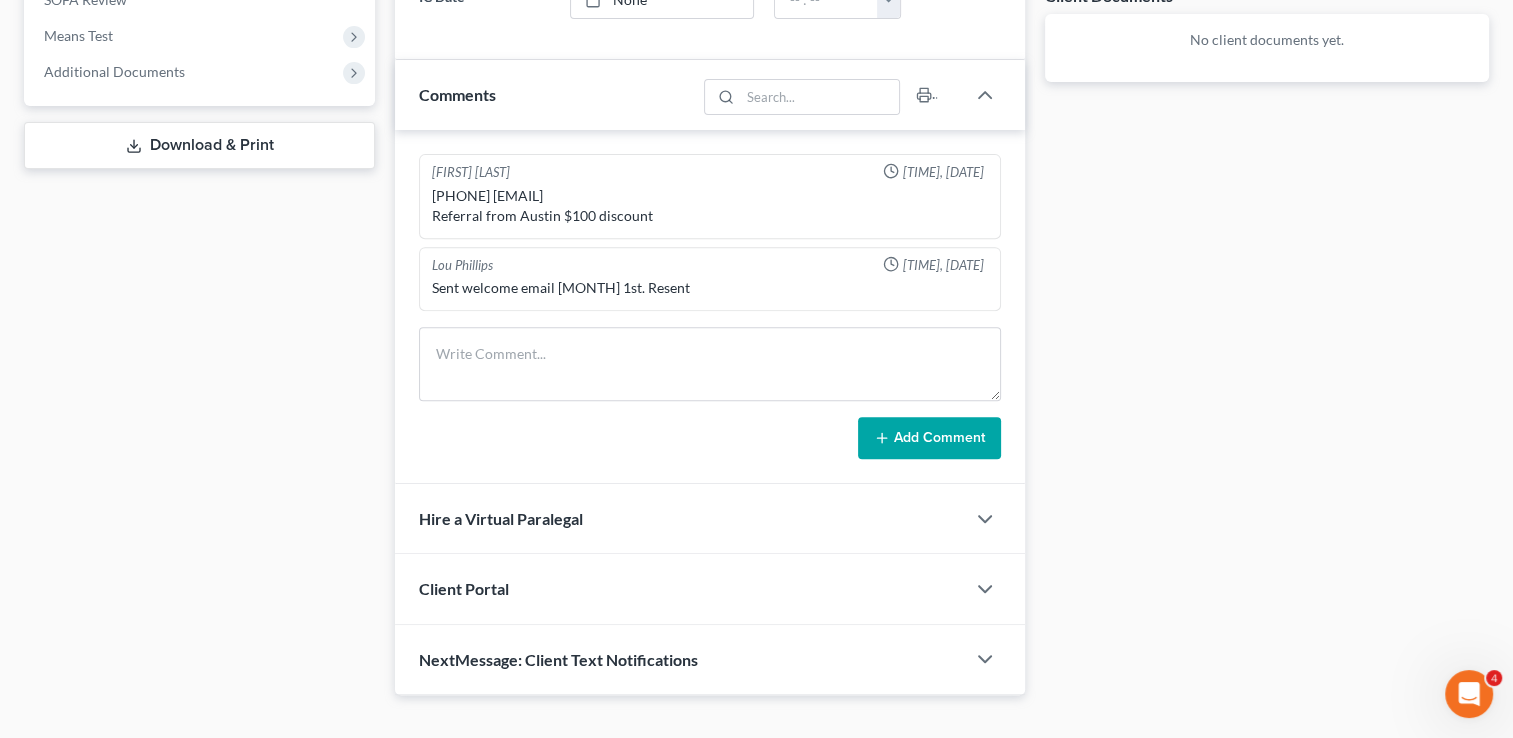 scroll, scrollTop: 793, scrollLeft: 0, axis: vertical 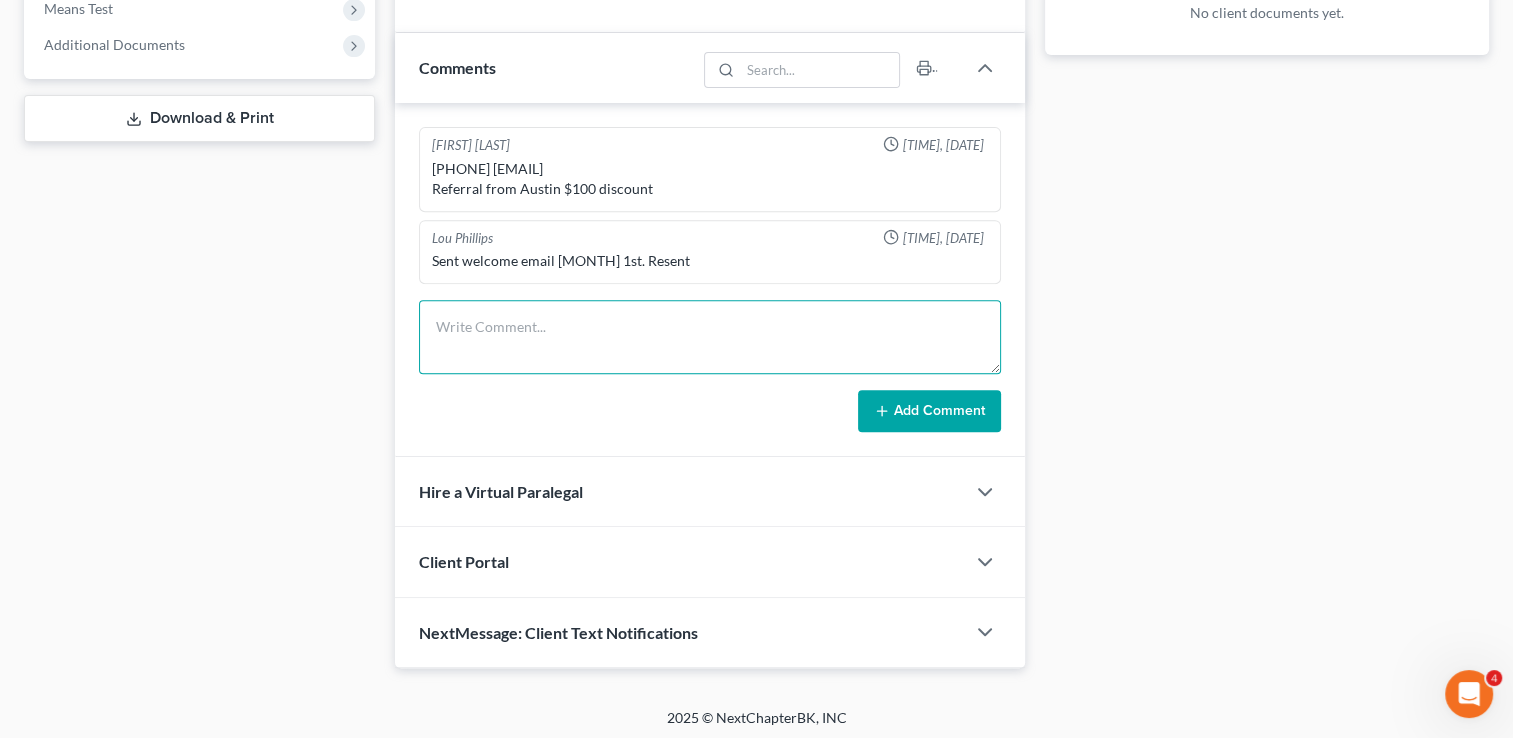 click at bounding box center [710, 337] 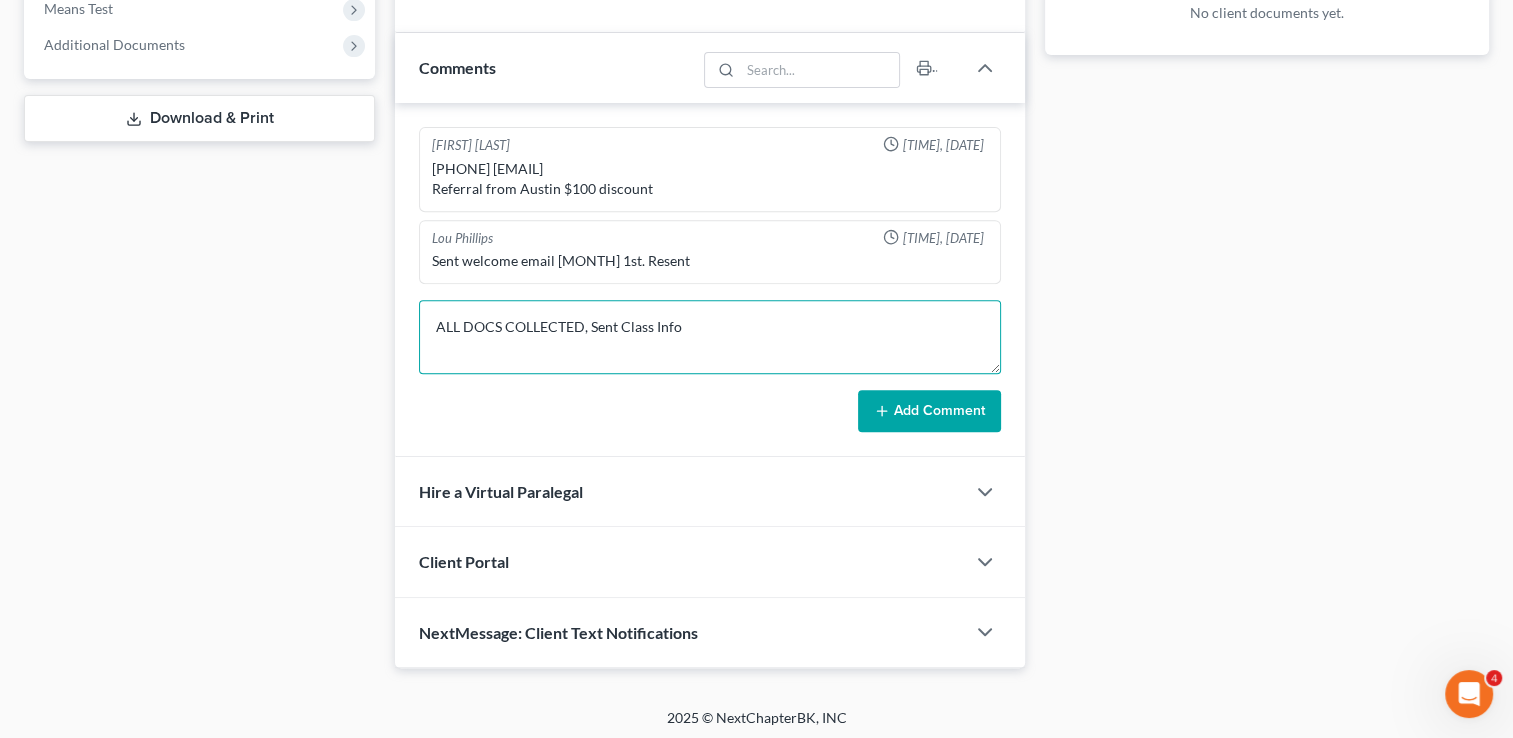 type on "ALL DOCS COLLECTED, Sent Class Info" 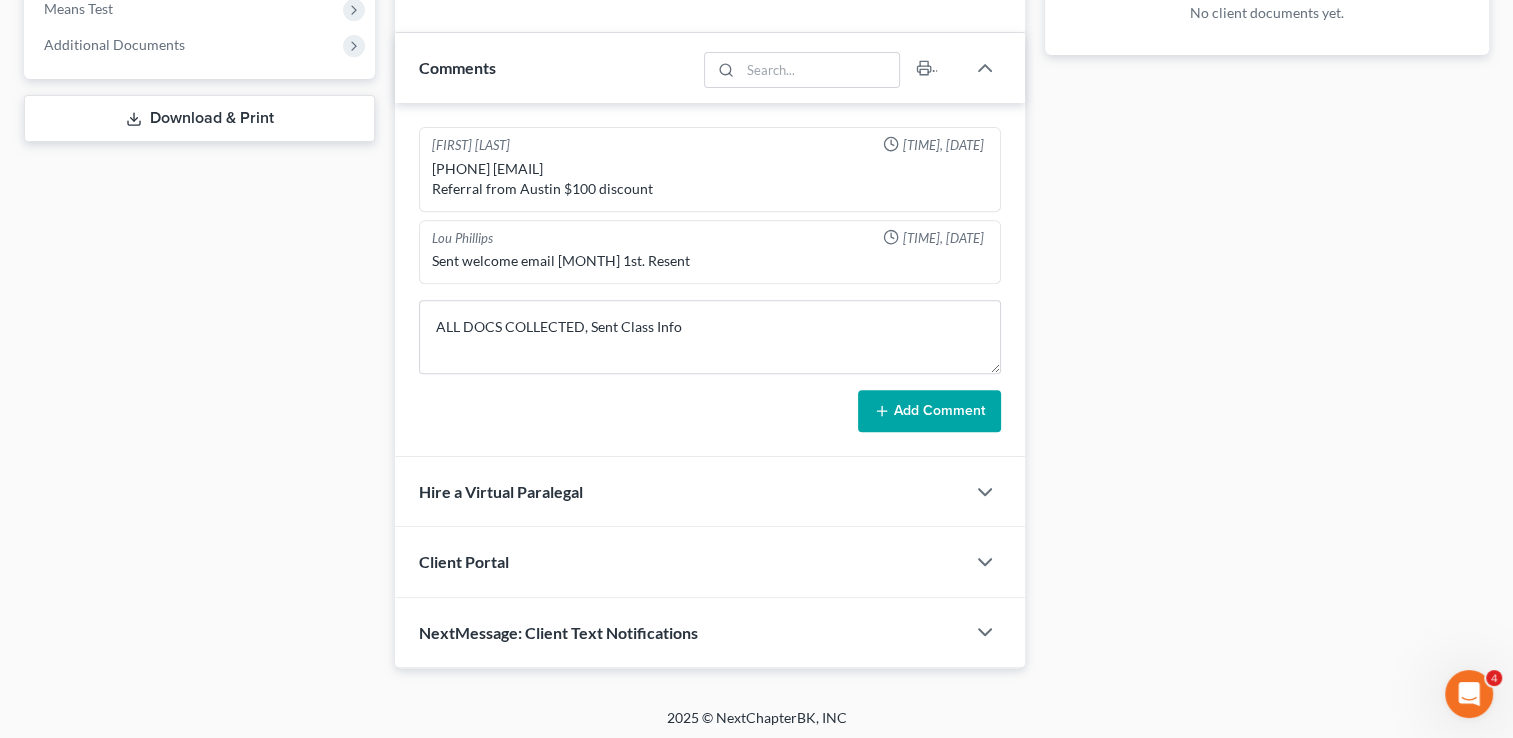 click on "Add Comment" at bounding box center (929, 411) 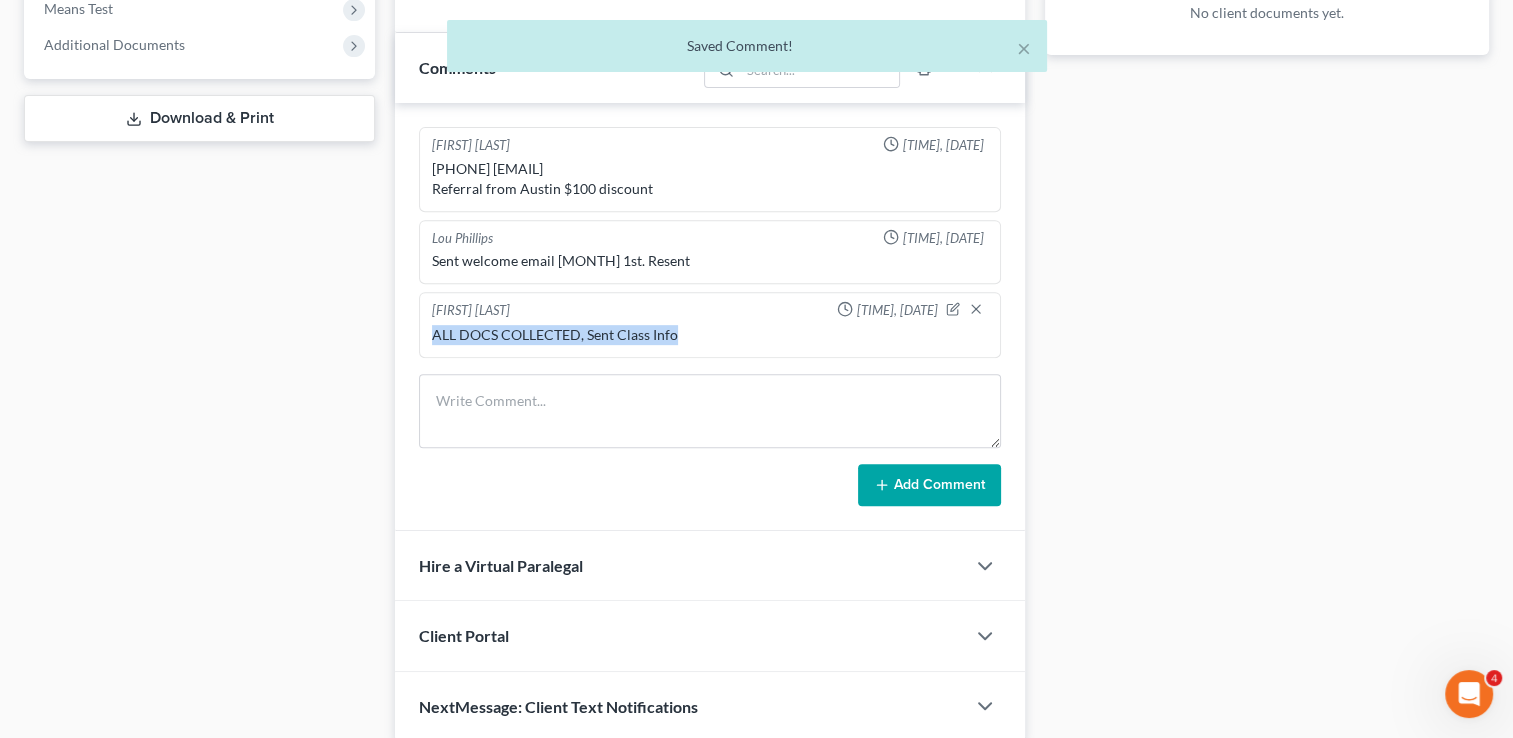 drag, startPoint x: 683, startPoint y: 330, endPoint x: 433, endPoint y: 343, distance: 250.33777 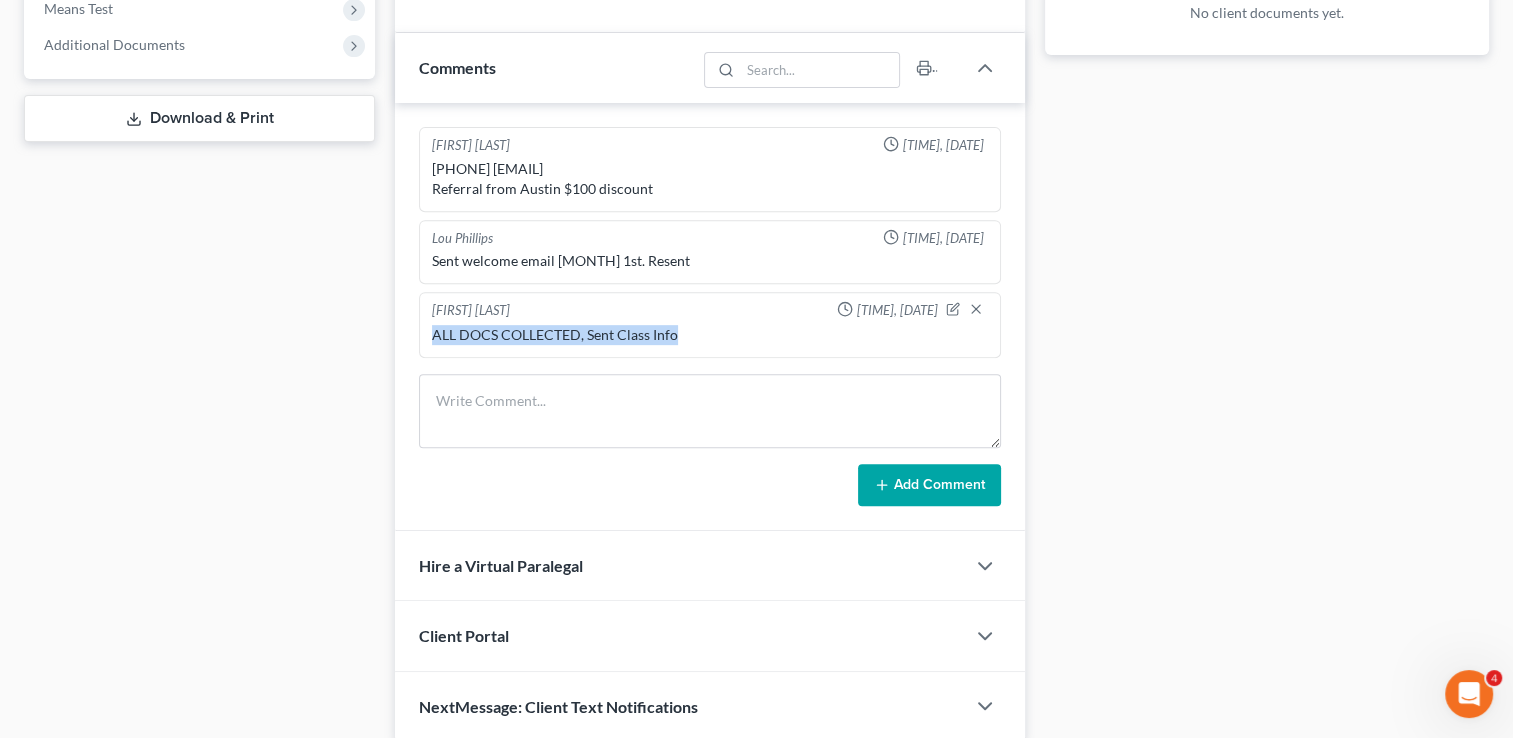 copy on "ALL DOCS COLLECTED, Sent Class Info" 